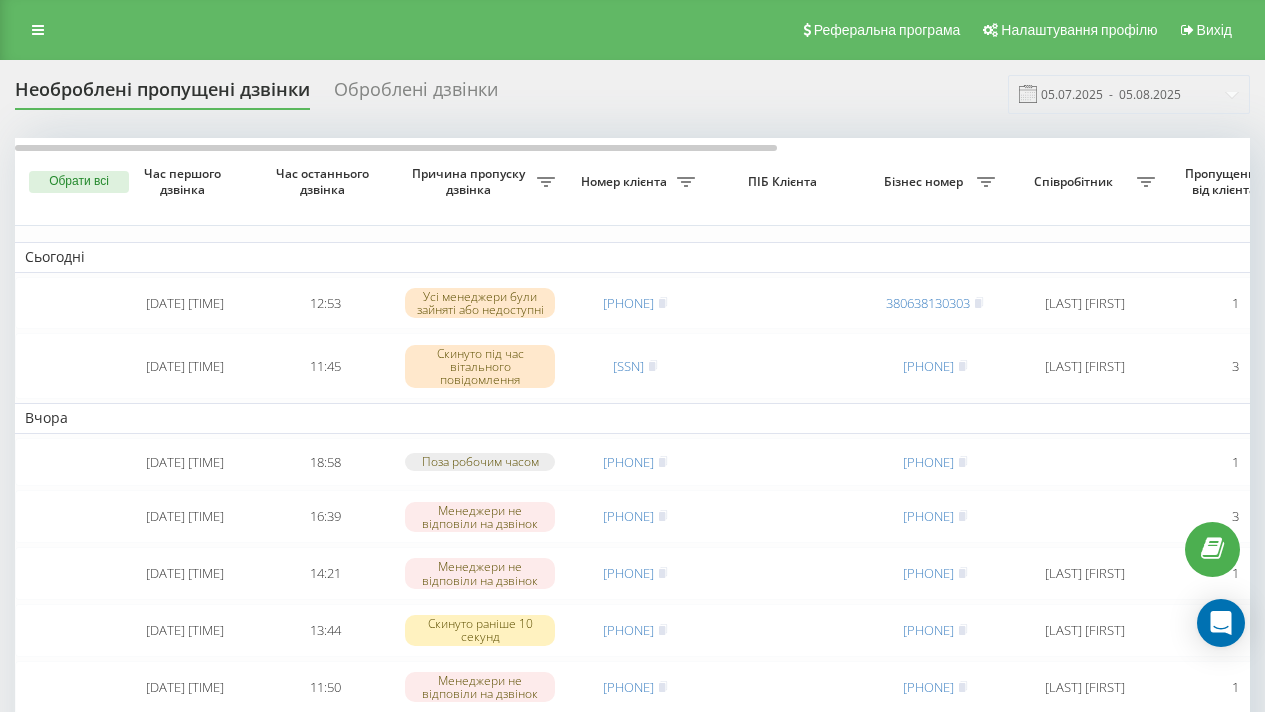 scroll, scrollTop: 0, scrollLeft: 0, axis: both 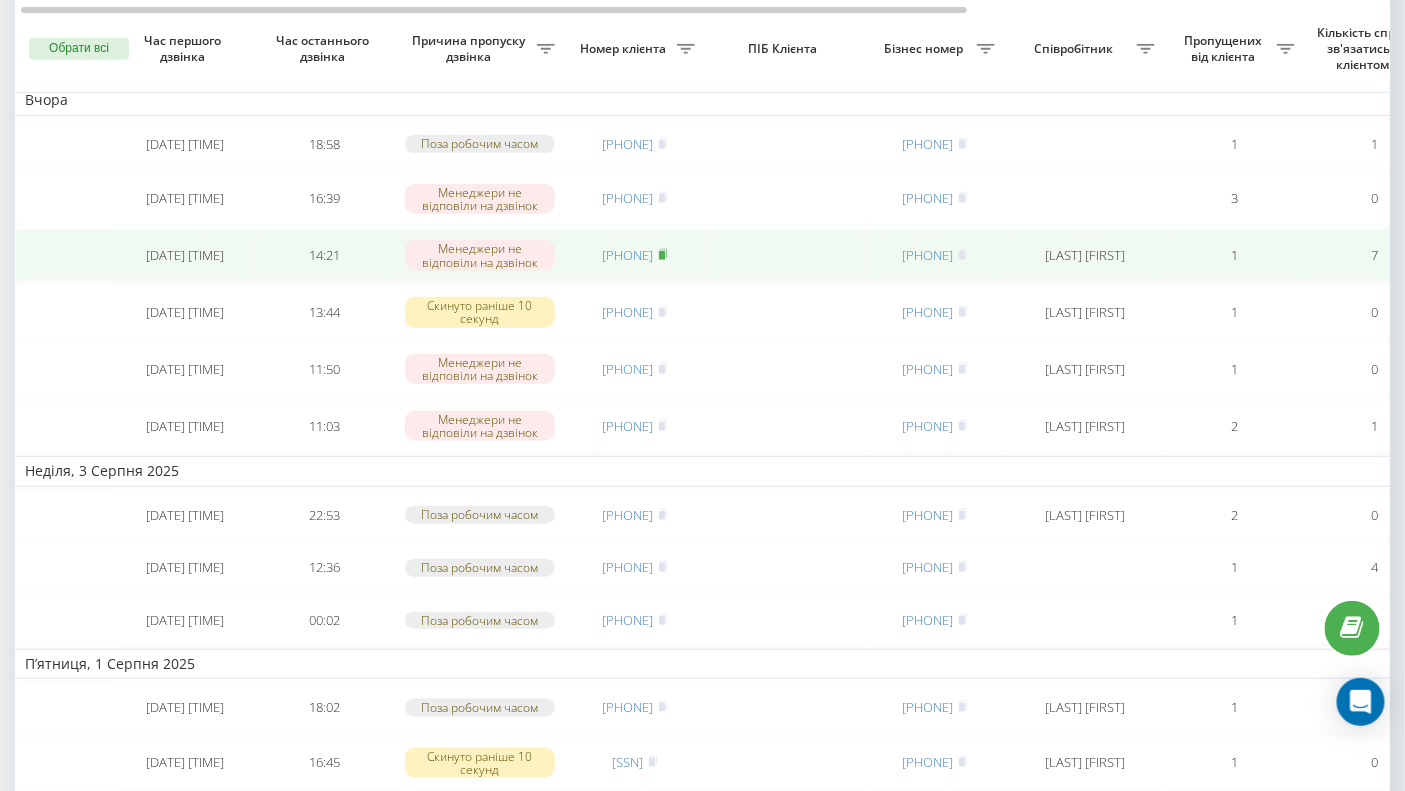 click 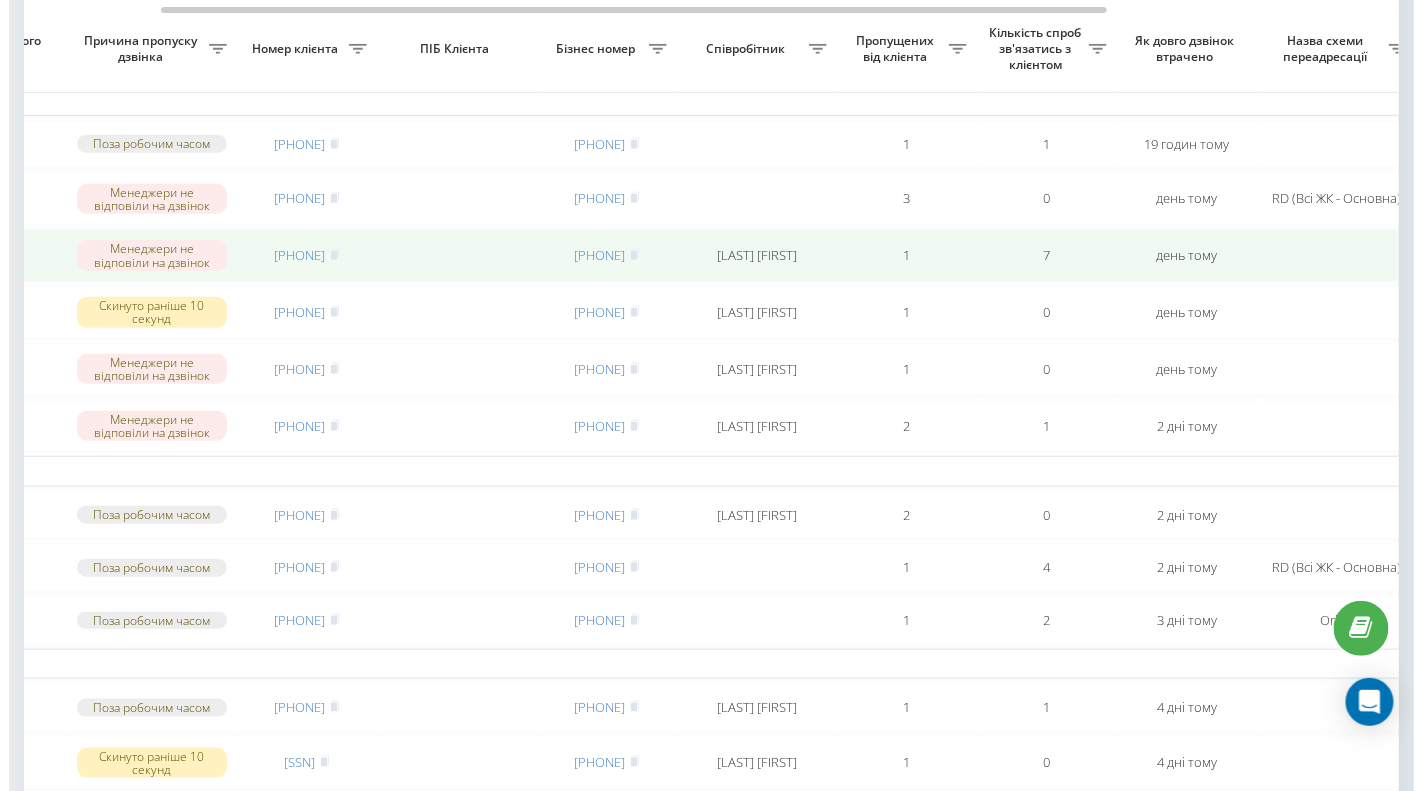 scroll, scrollTop: 0, scrollLeft: 624, axis: horizontal 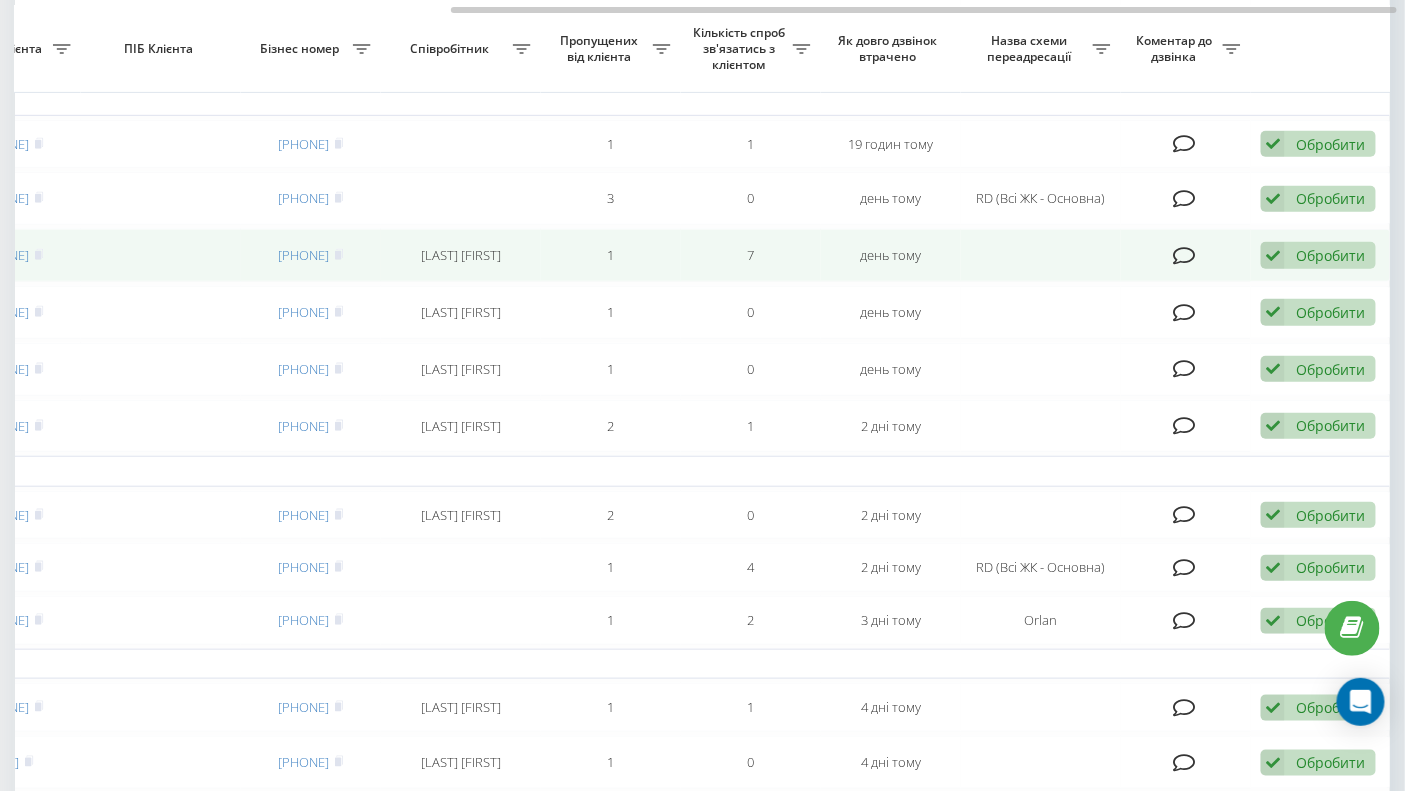 click on "Обробити Не вдалося зв'язатися Зв'язався з клієнтом за допомогою іншого каналу Клієнт передзвонив сам з іншого номера Інший варіант" at bounding box center [1318, 255] 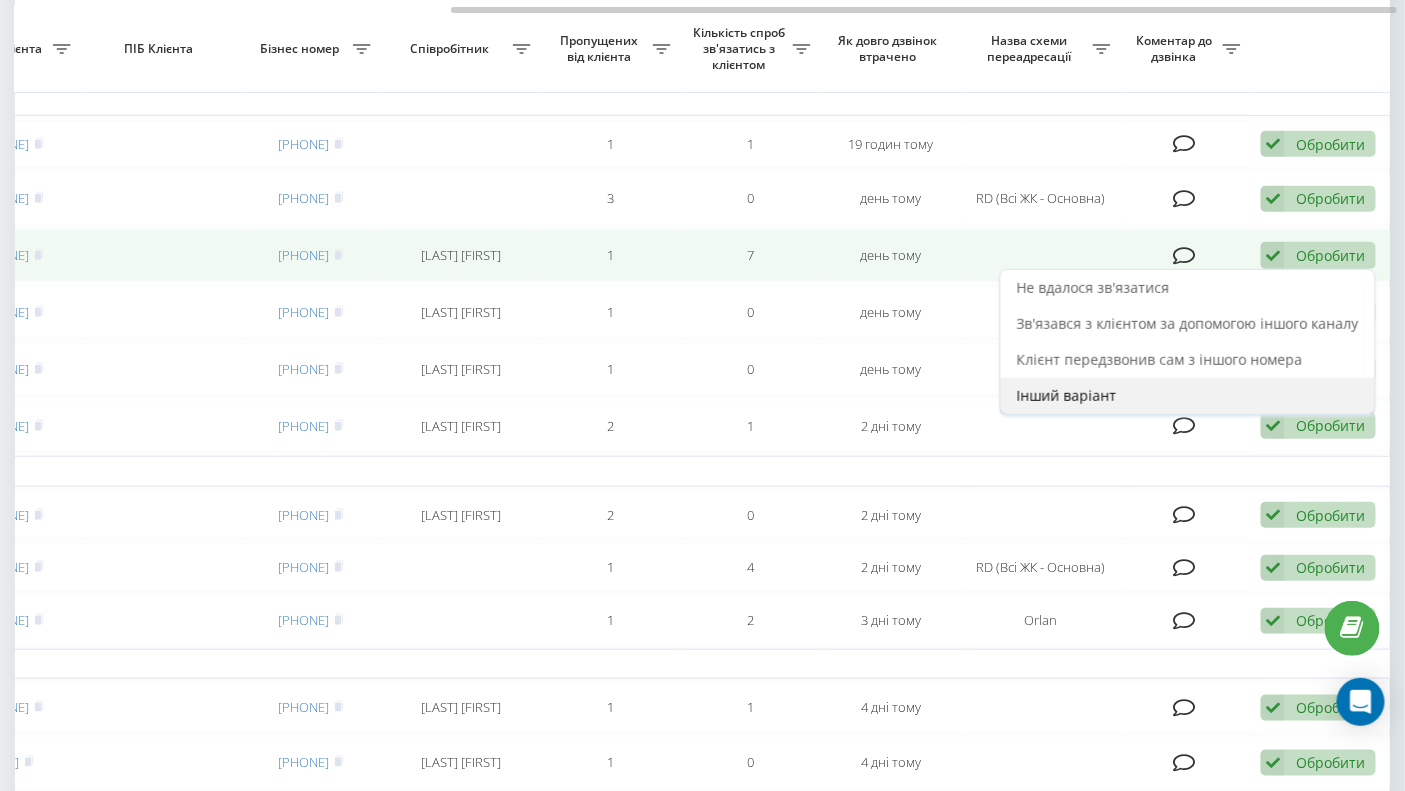 click on "Інший варіант" at bounding box center (1188, 396) 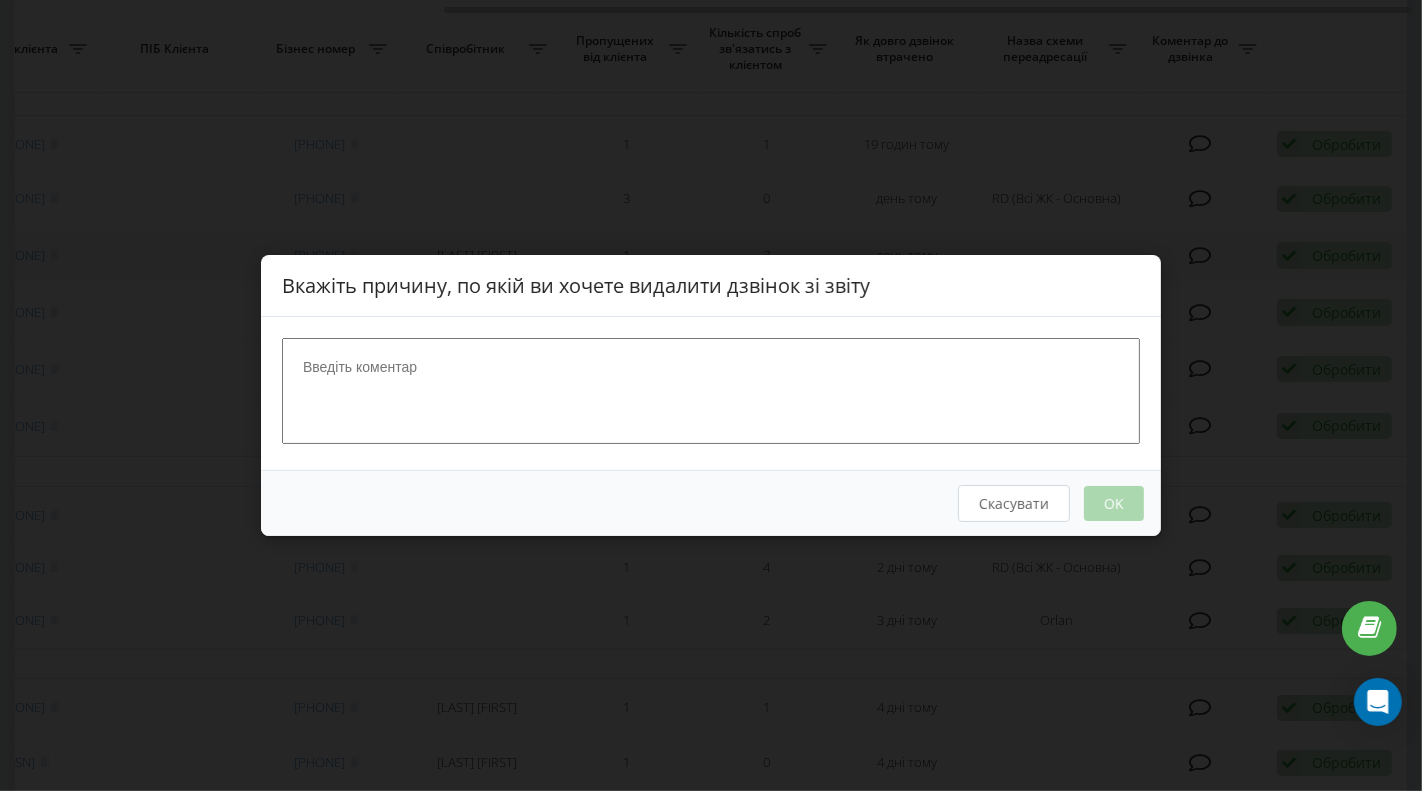 scroll, scrollTop: 0, scrollLeft: 607, axis: horizontal 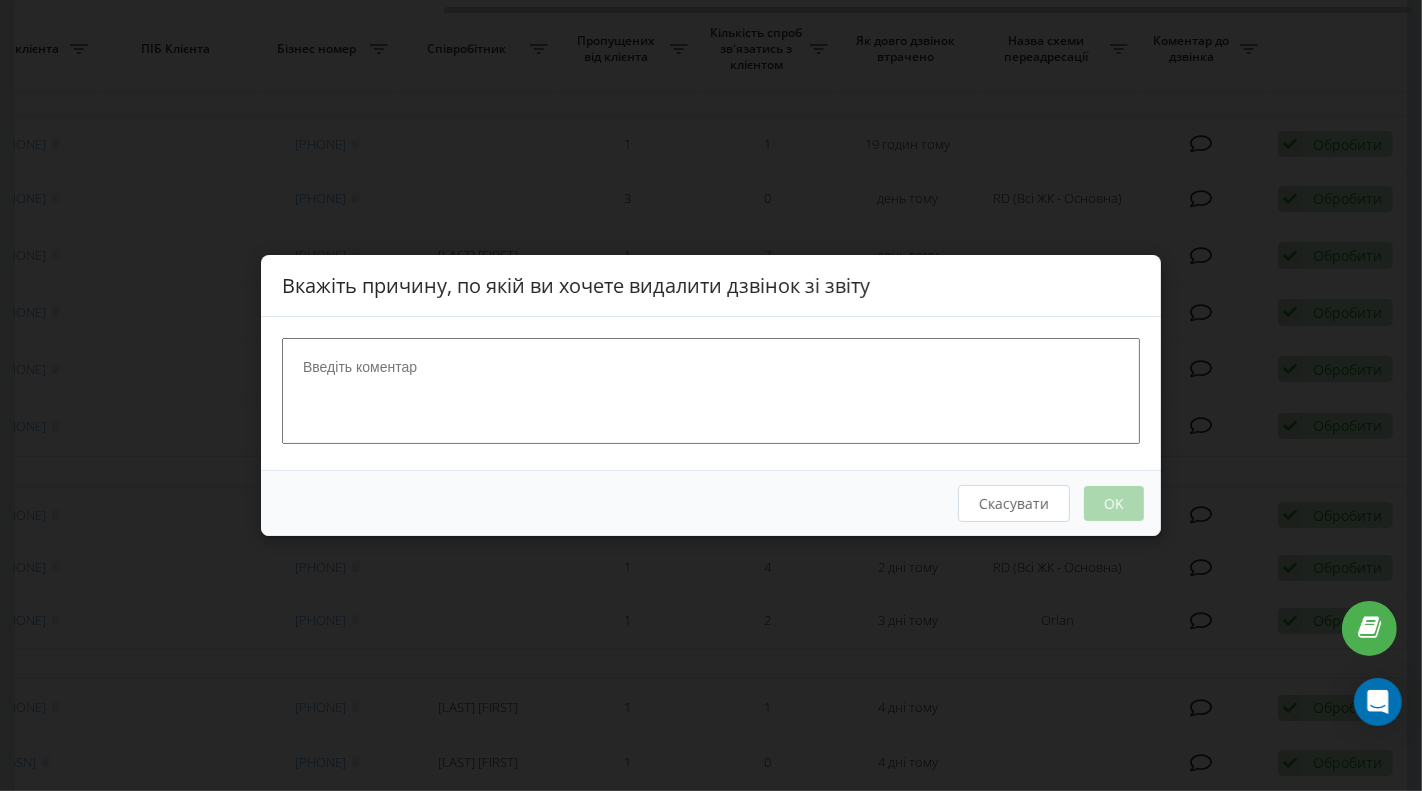 click at bounding box center (711, 391) 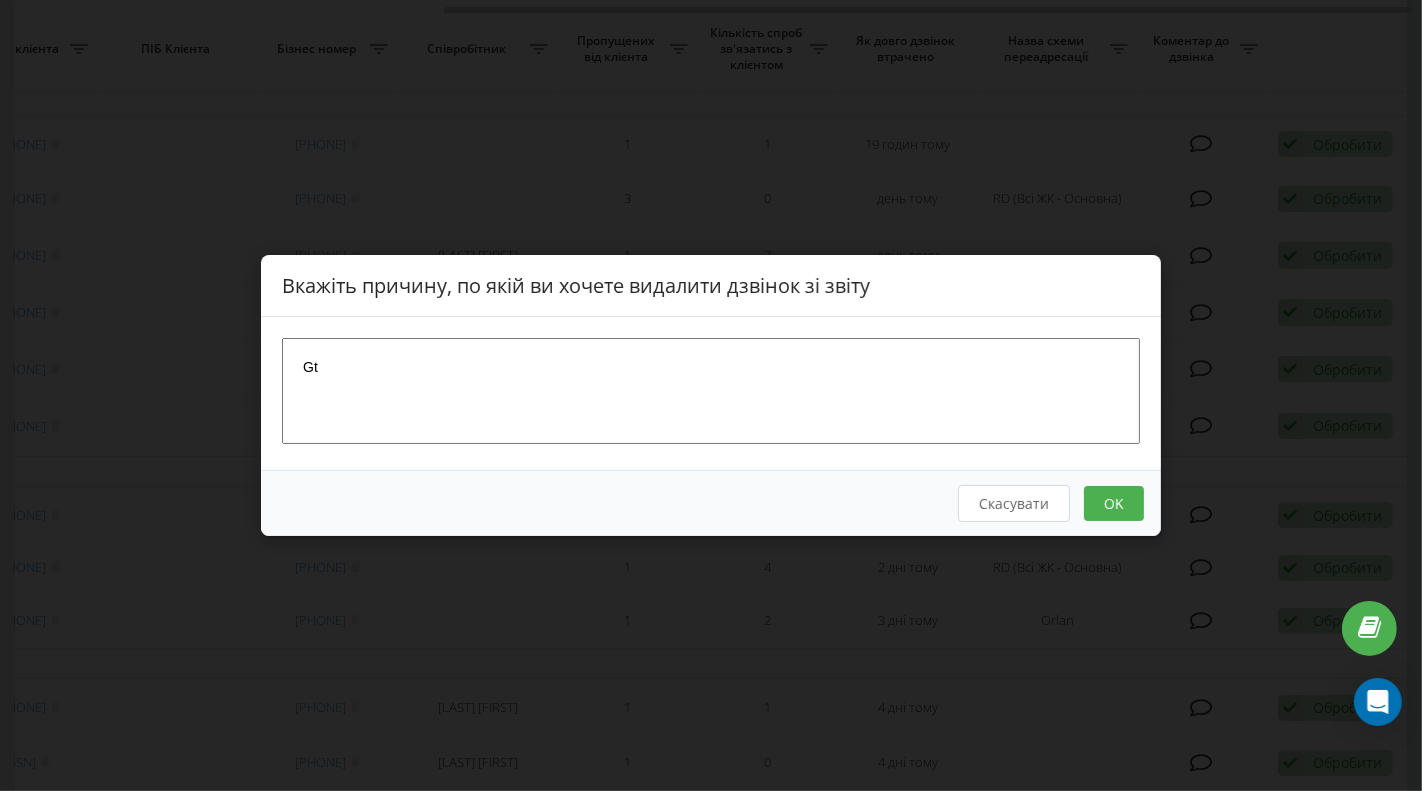 type on "G" 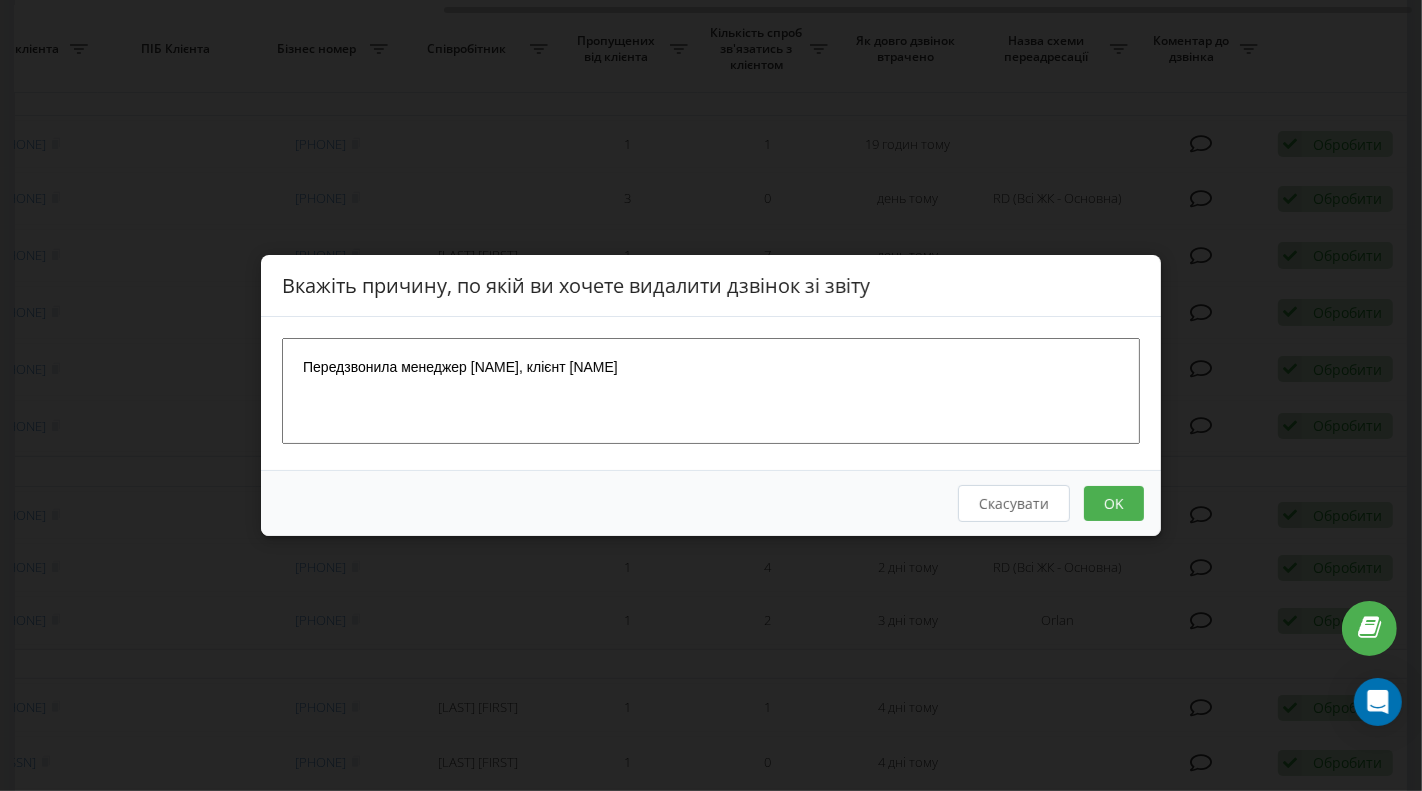 type on "Передзвонила менеджер [NAME], клієнт [NAME]" 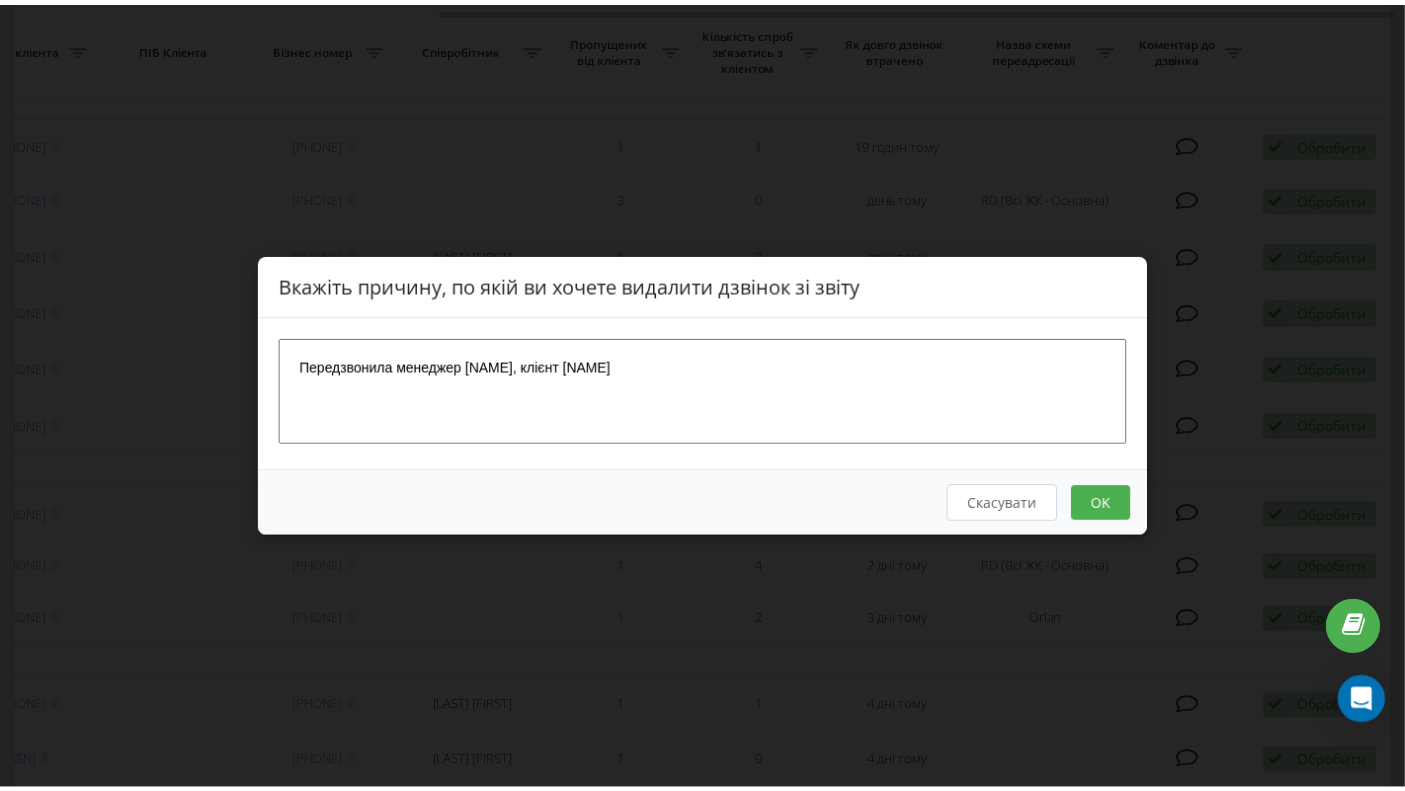 scroll, scrollTop: 0, scrollLeft: 0, axis: both 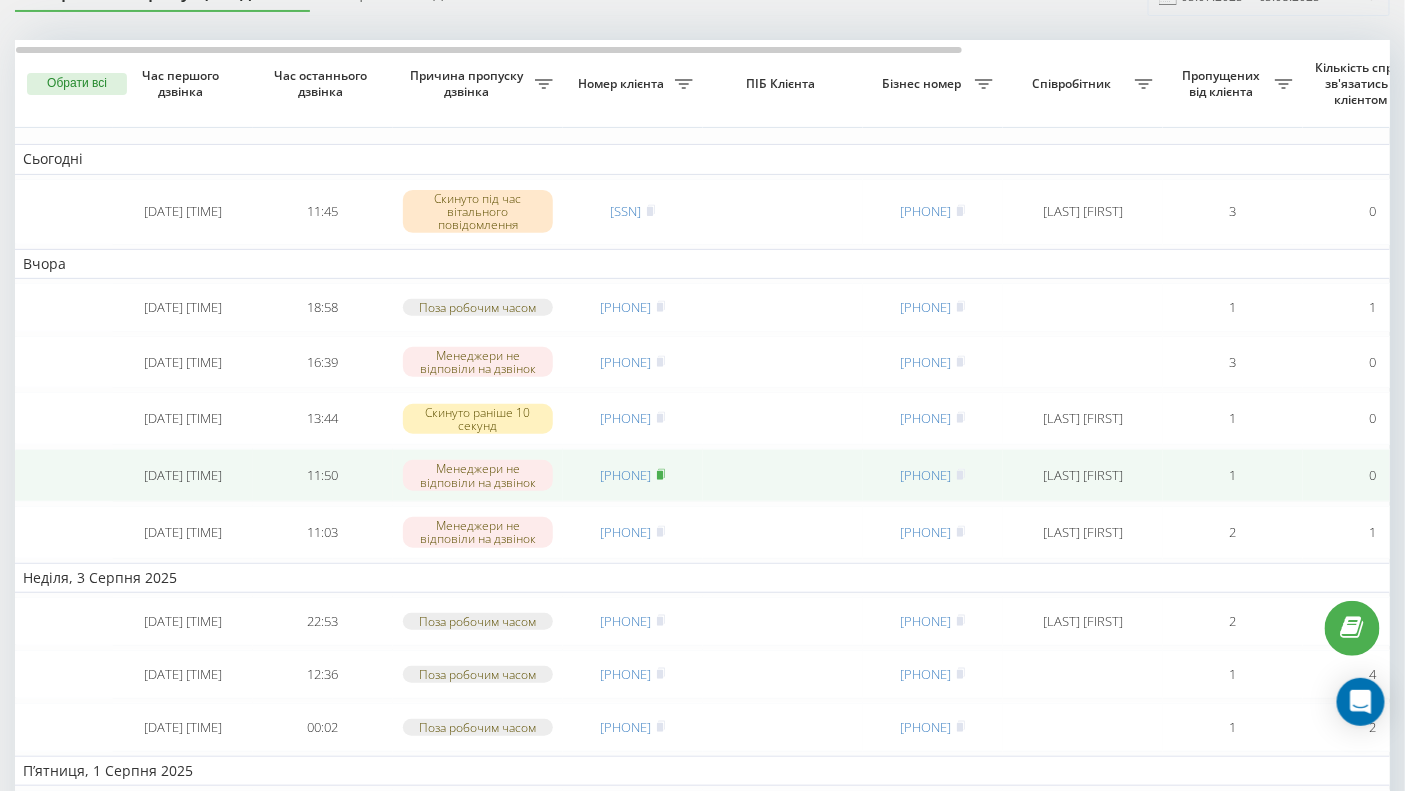click 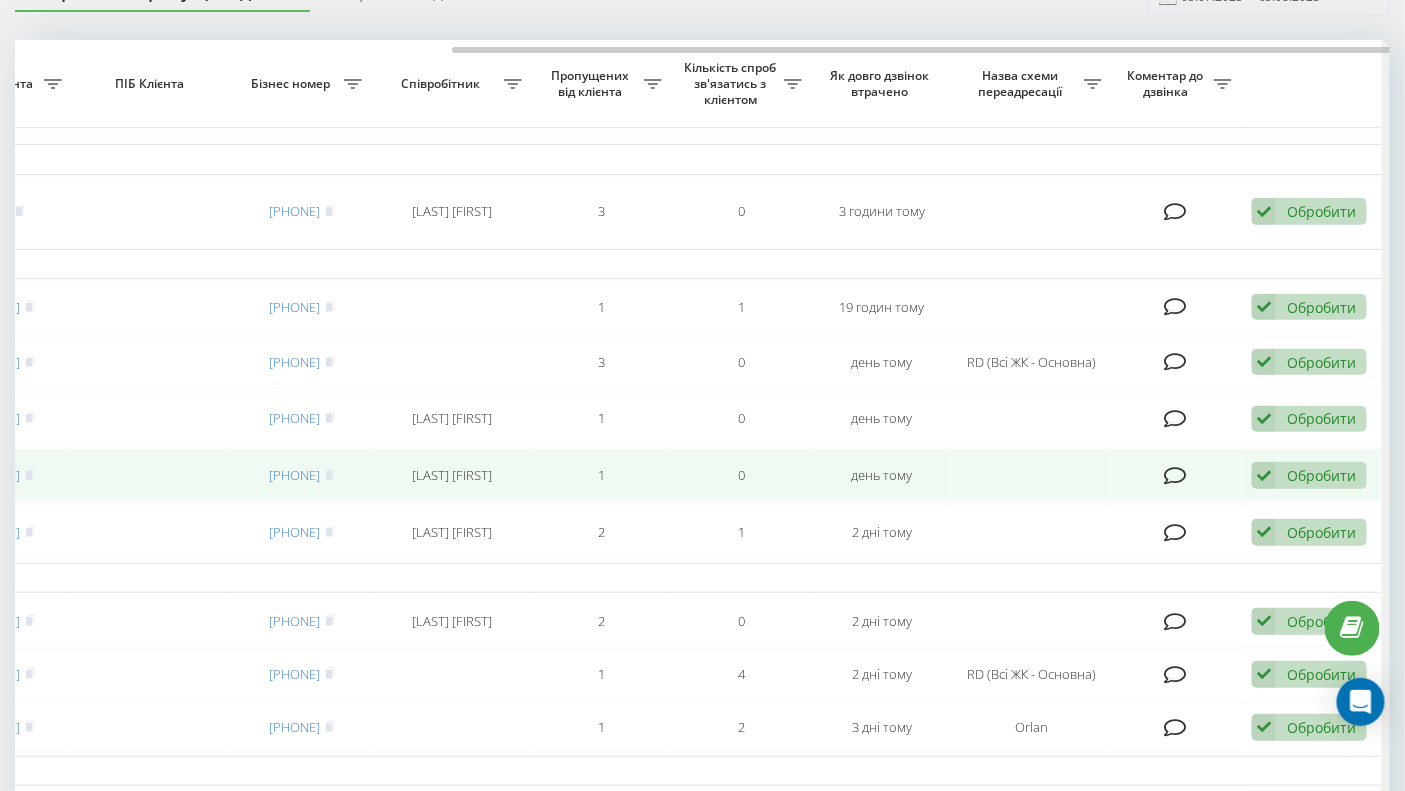 scroll, scrollTop: 0, scrollLeft: 639, axis: horizontal 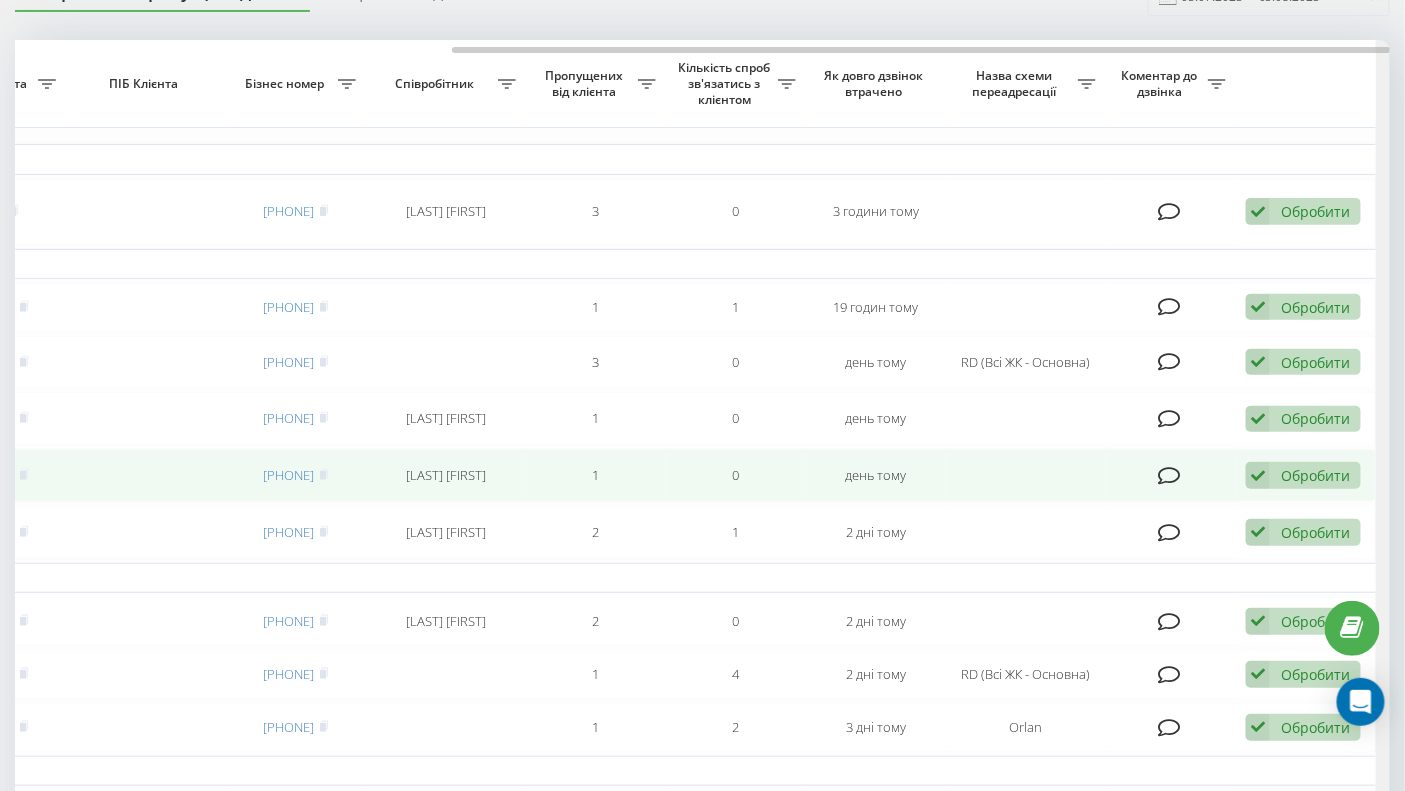click on "Обробити" at bounding box center [1315, 475] 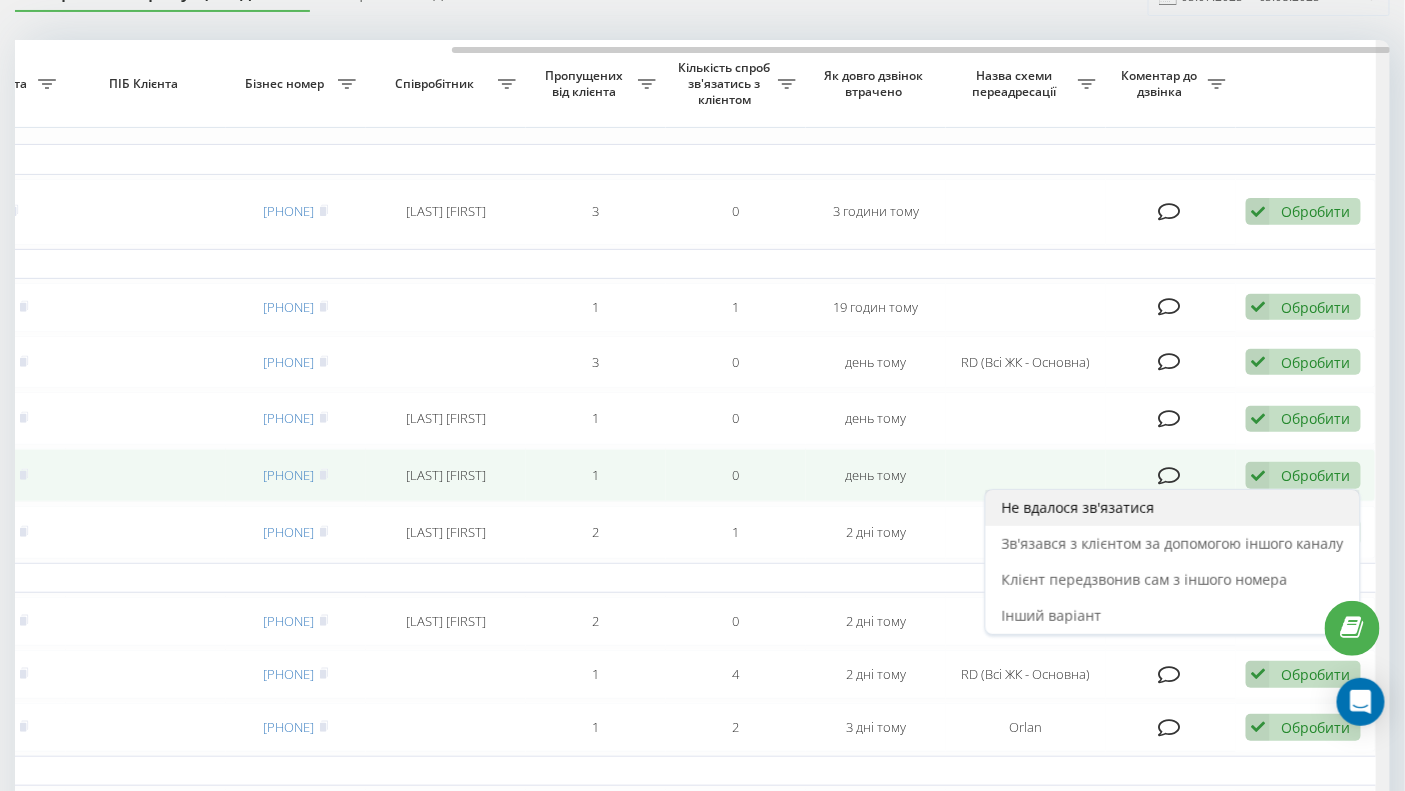 click on "Не вдалося зв'язатися" at bounding box center [1078, 507] 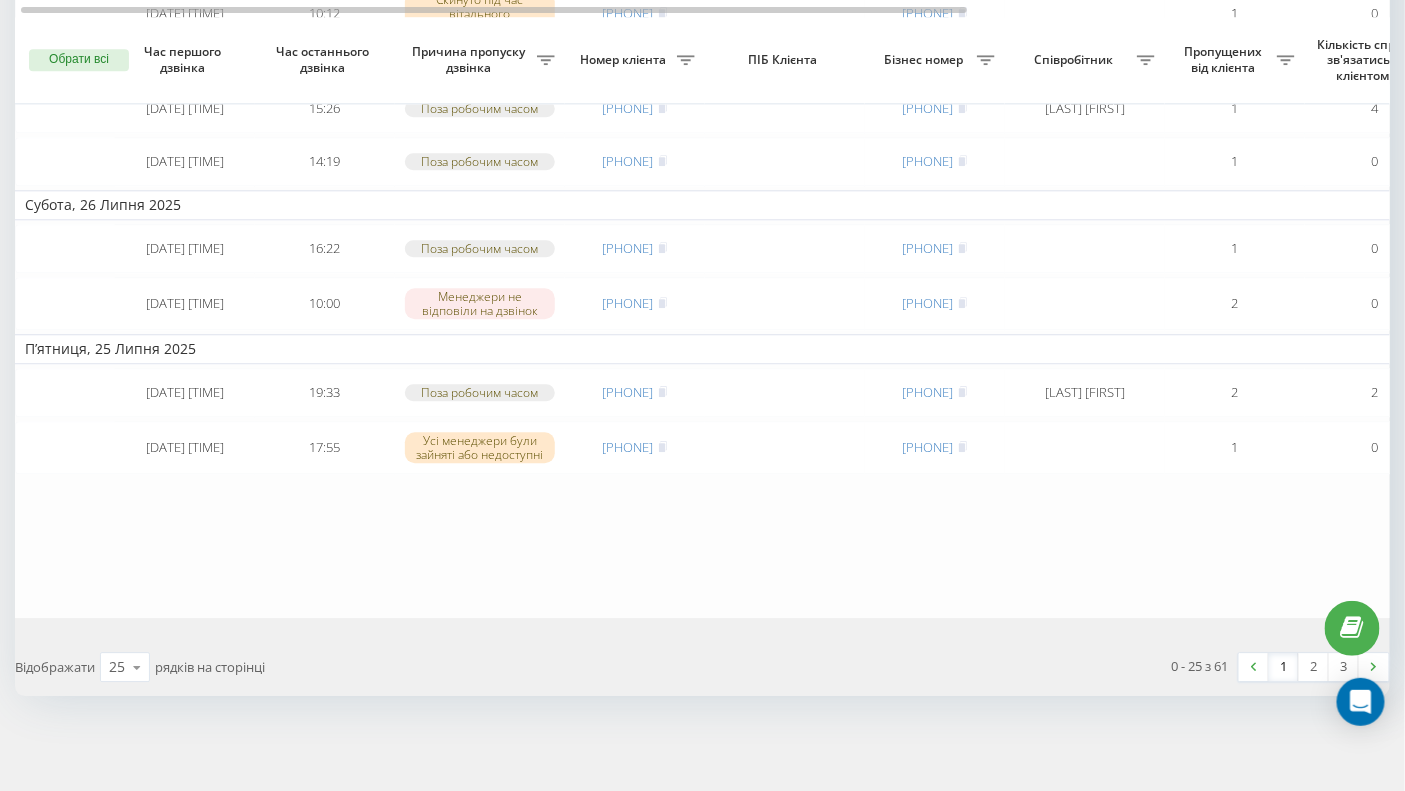 scroll, scrollTop: 1605, scrollLeft: 0, axis: vertical 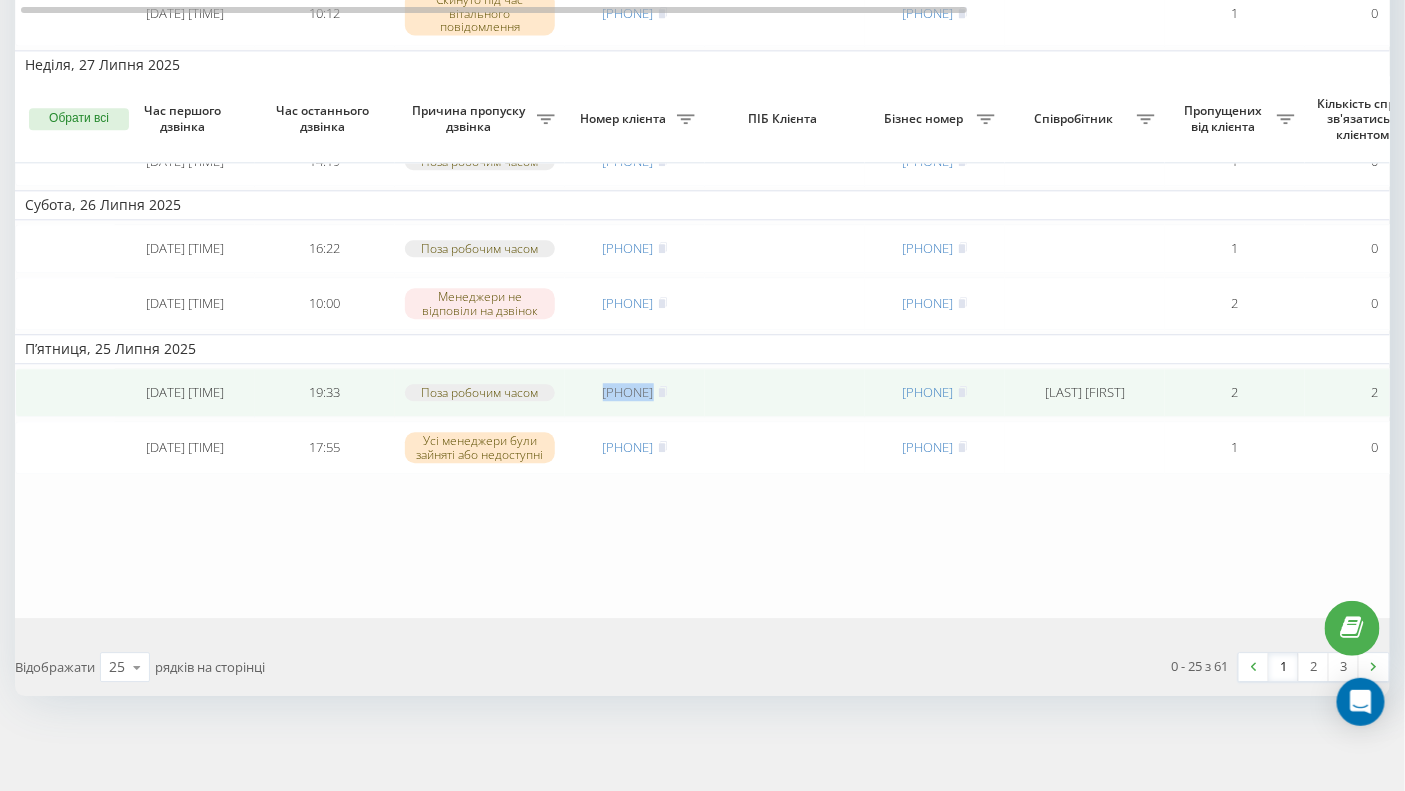drag, startPoint x: 582, startPoint y: 387, endPoint x: 707, endPoint y: 389, distance: 125.016 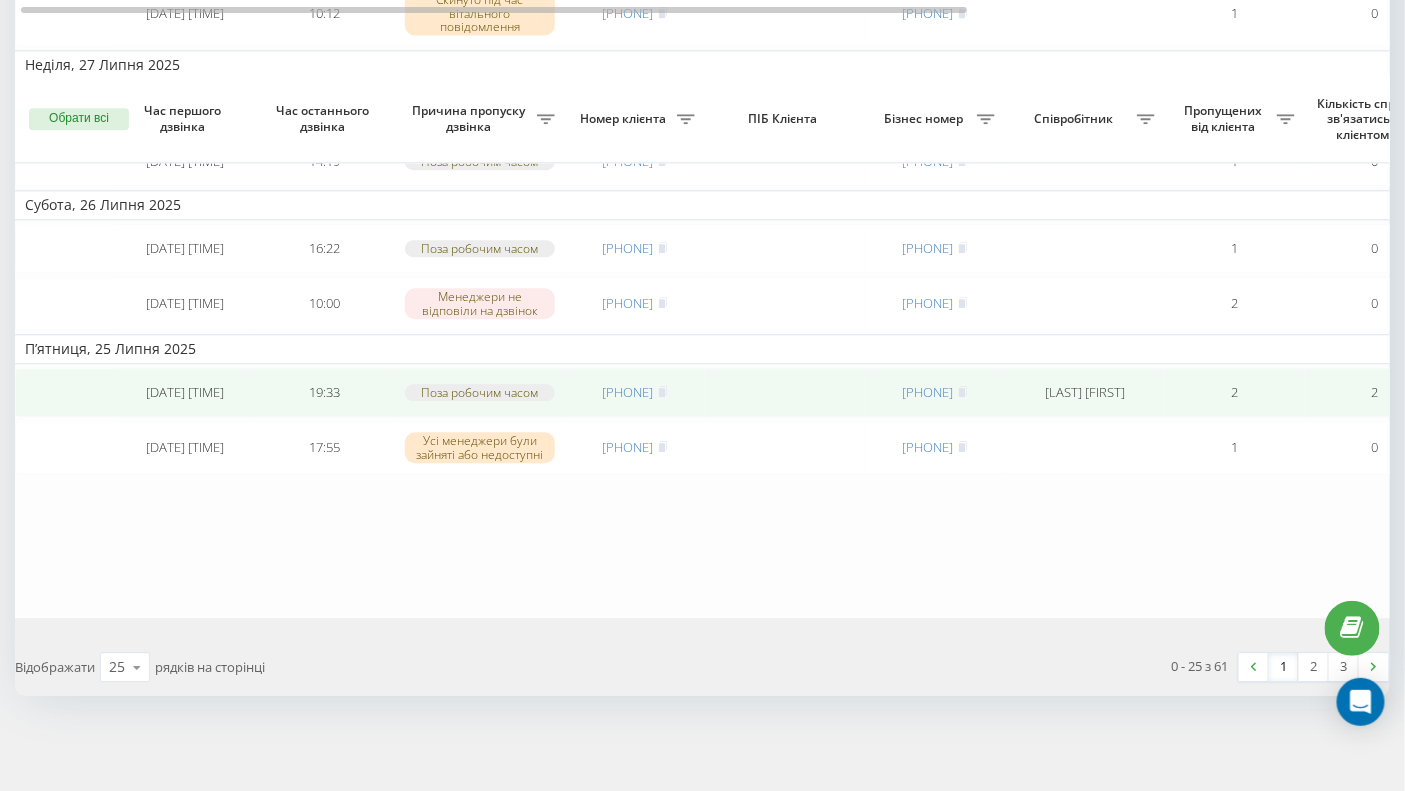 click on "2" at bounding box center (1235, 392) 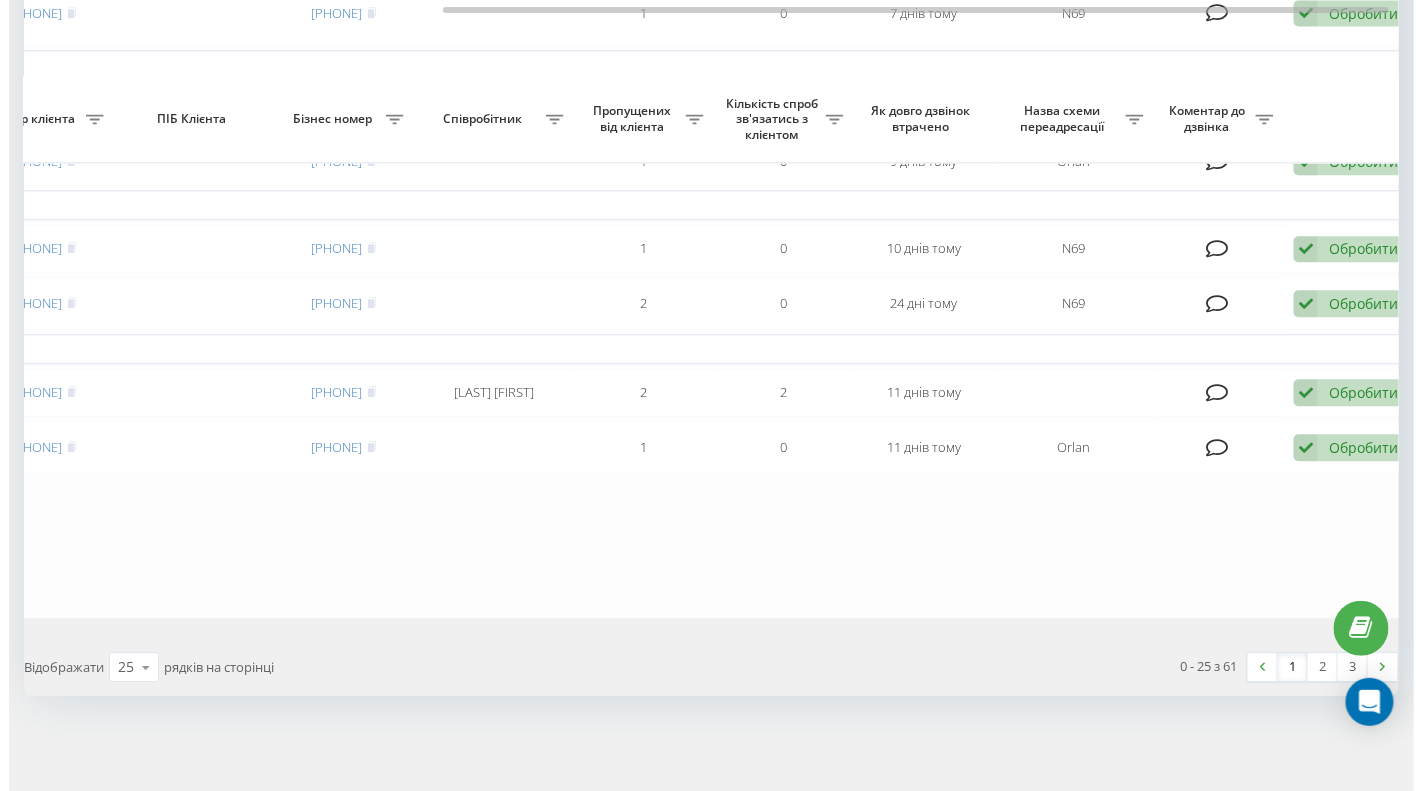 scroll, scrollTop: 0, scrollLeft: 624, axis: horizontal 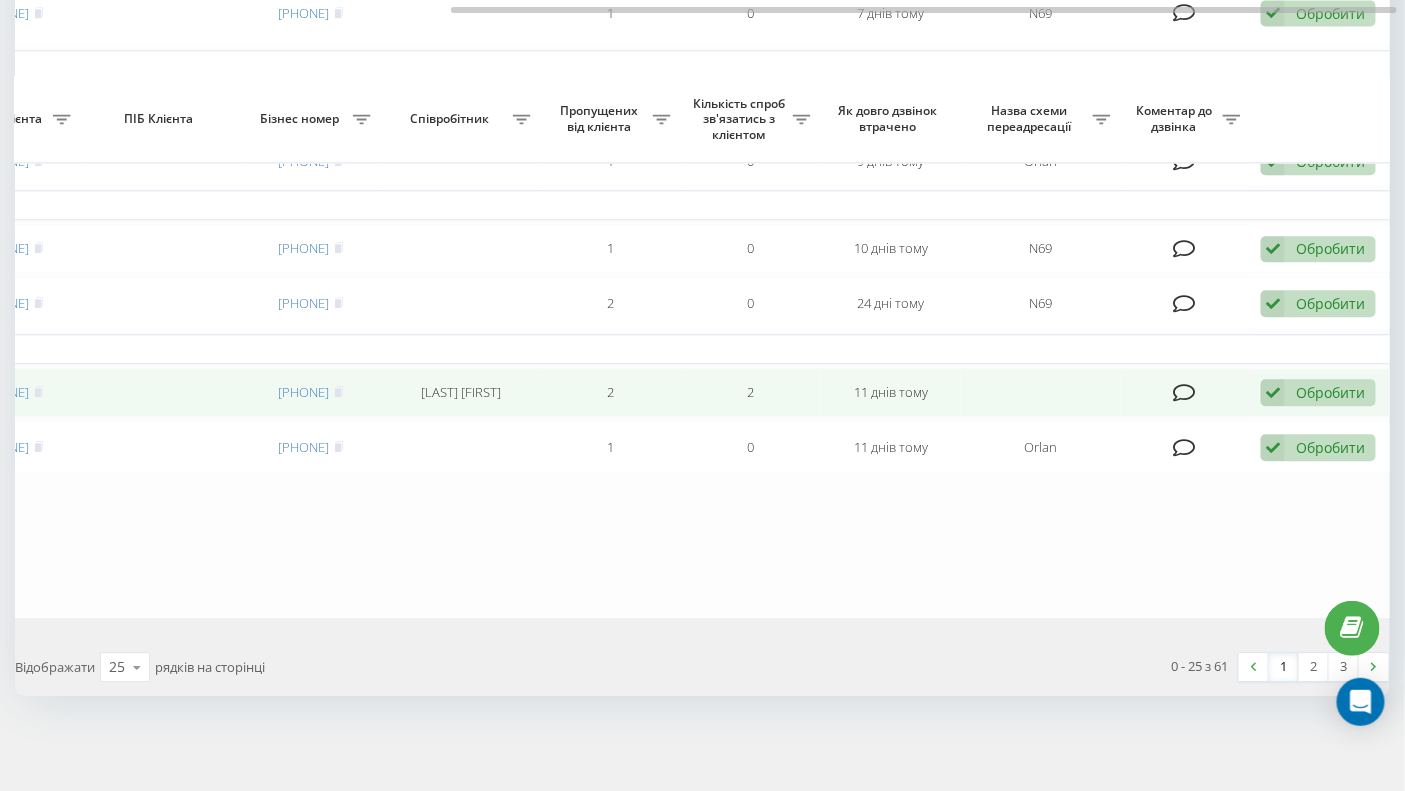 click on "Обробити" at bounding box center [1330, 392] 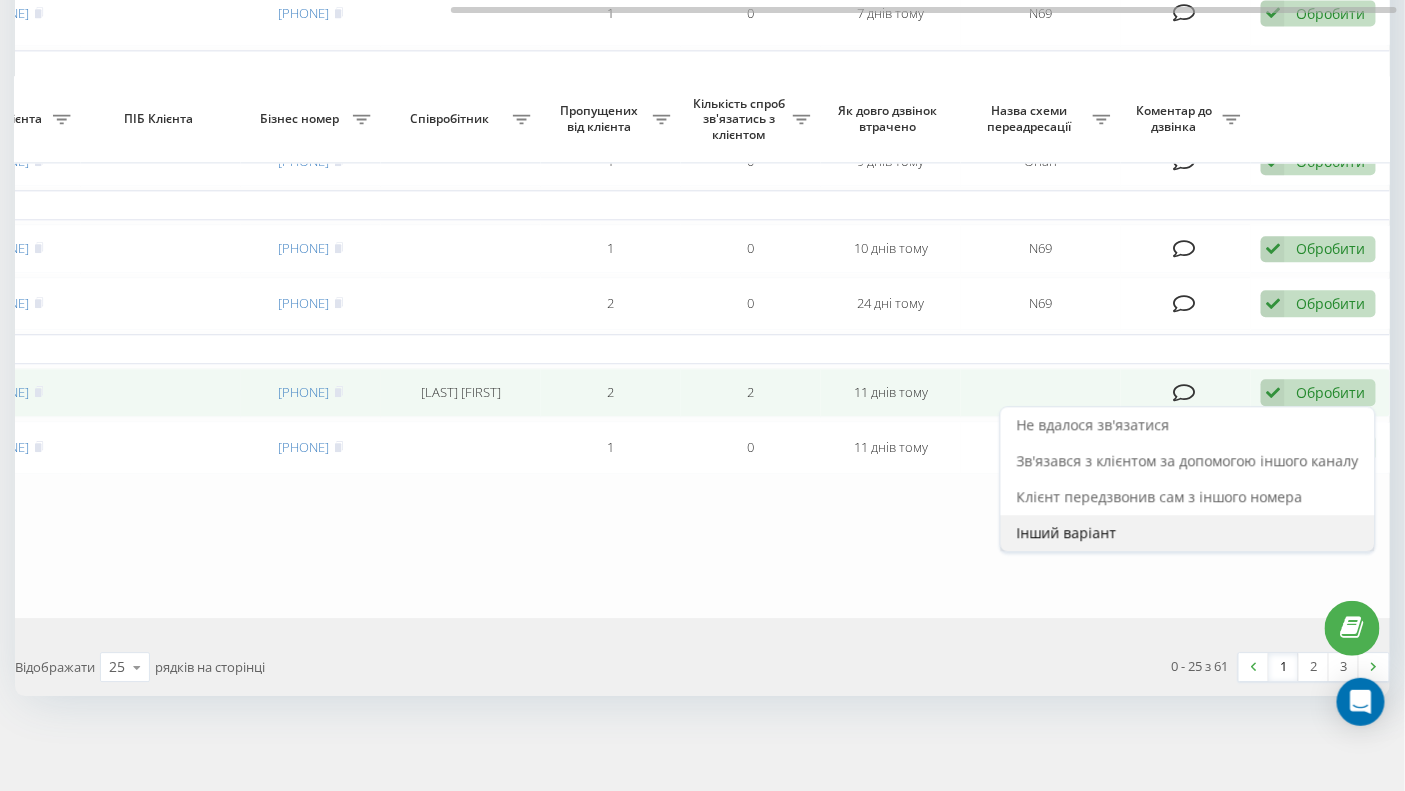 click on "Інший варіант" at bounding box center [1067, 532] 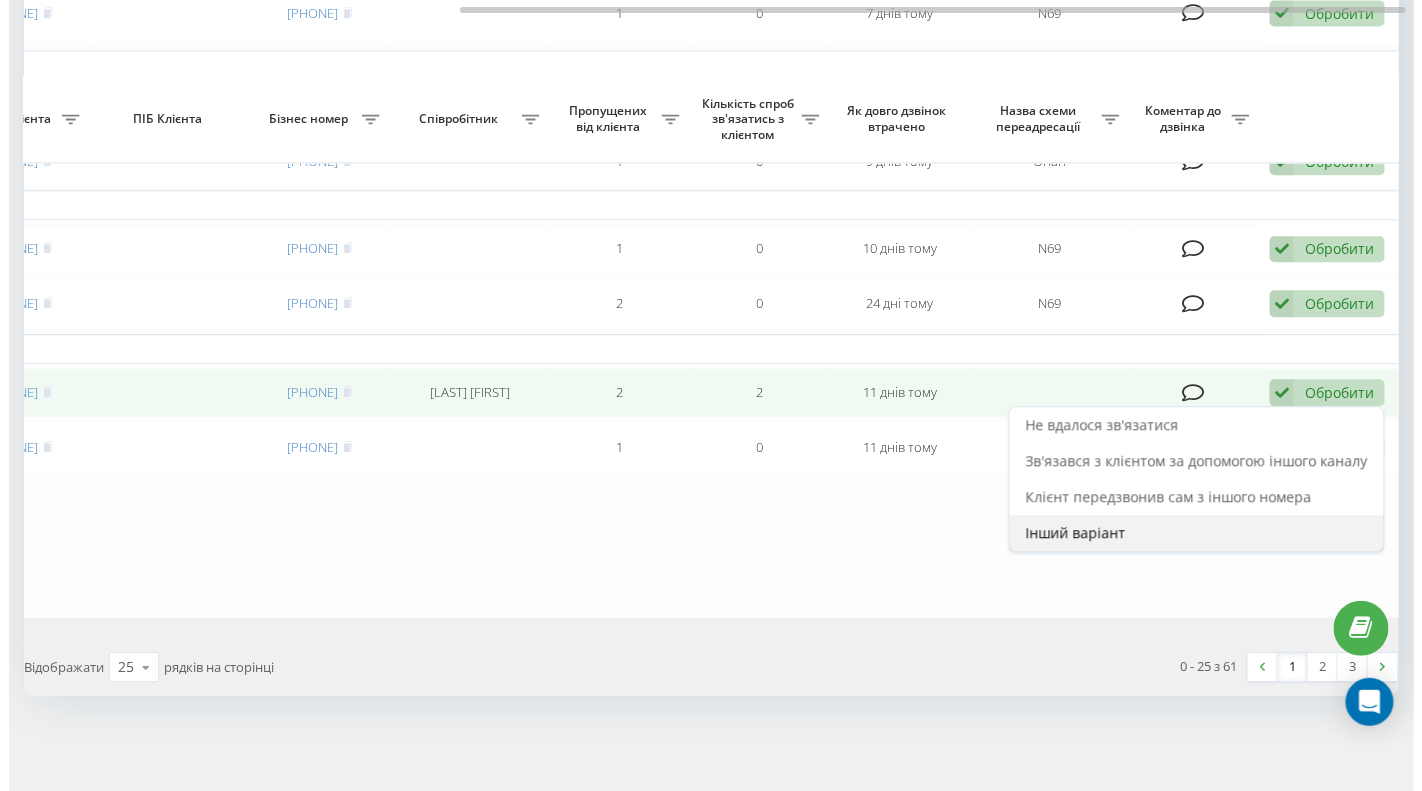 scroll, scrollTop: 0, scrollLeft: 607, axis: horizontal 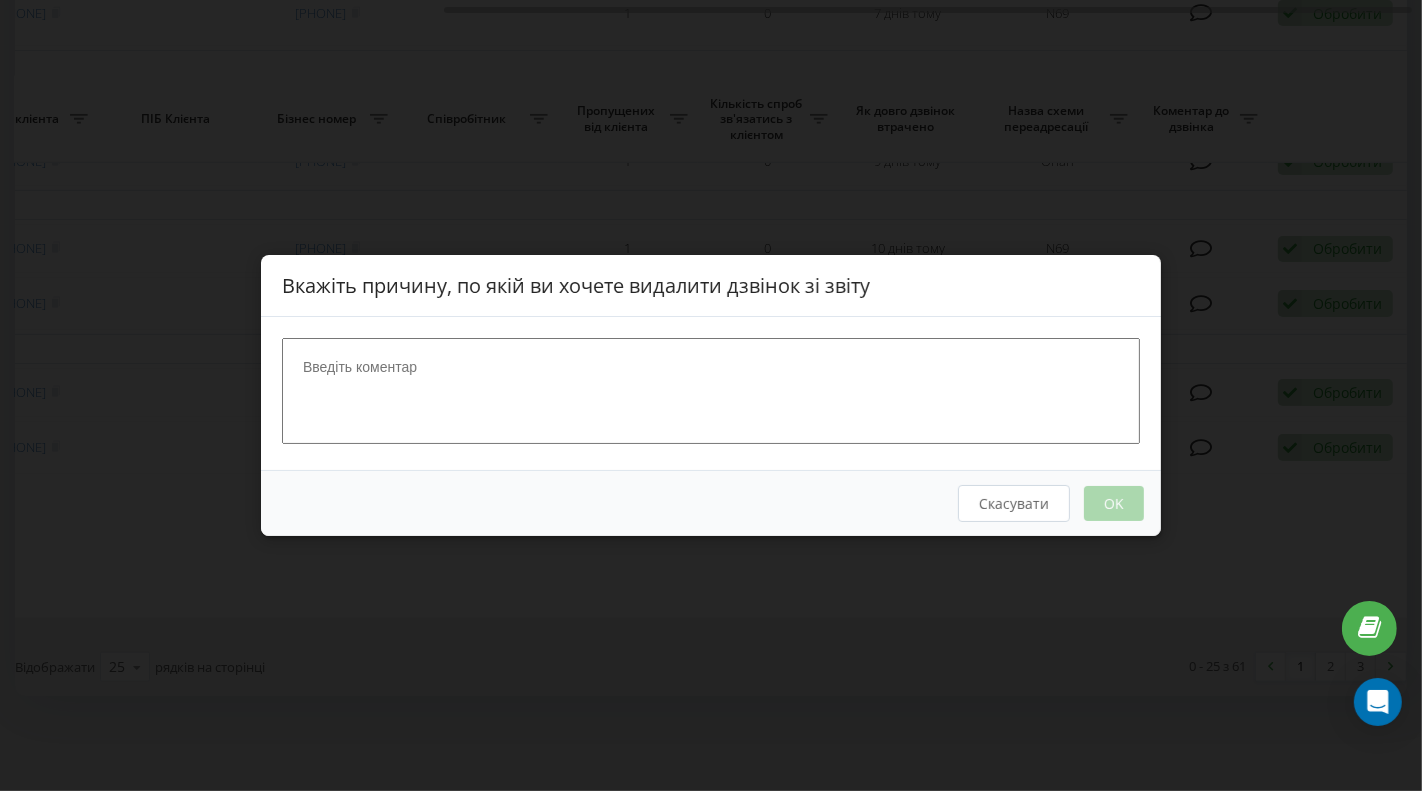 click at bounding box center [711, 391] 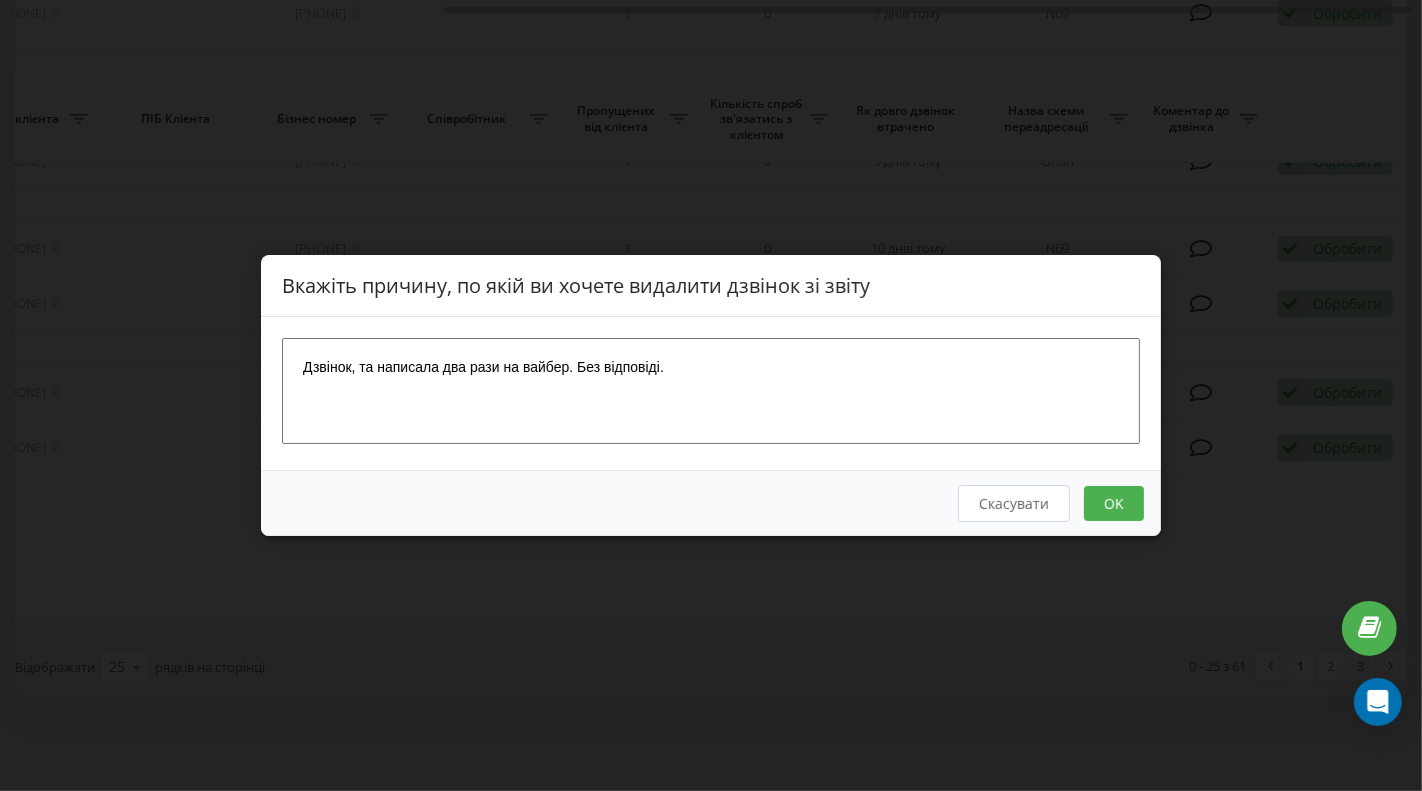 type on "Дзвінок, та написала два рази на вайбер. Без відповіді." 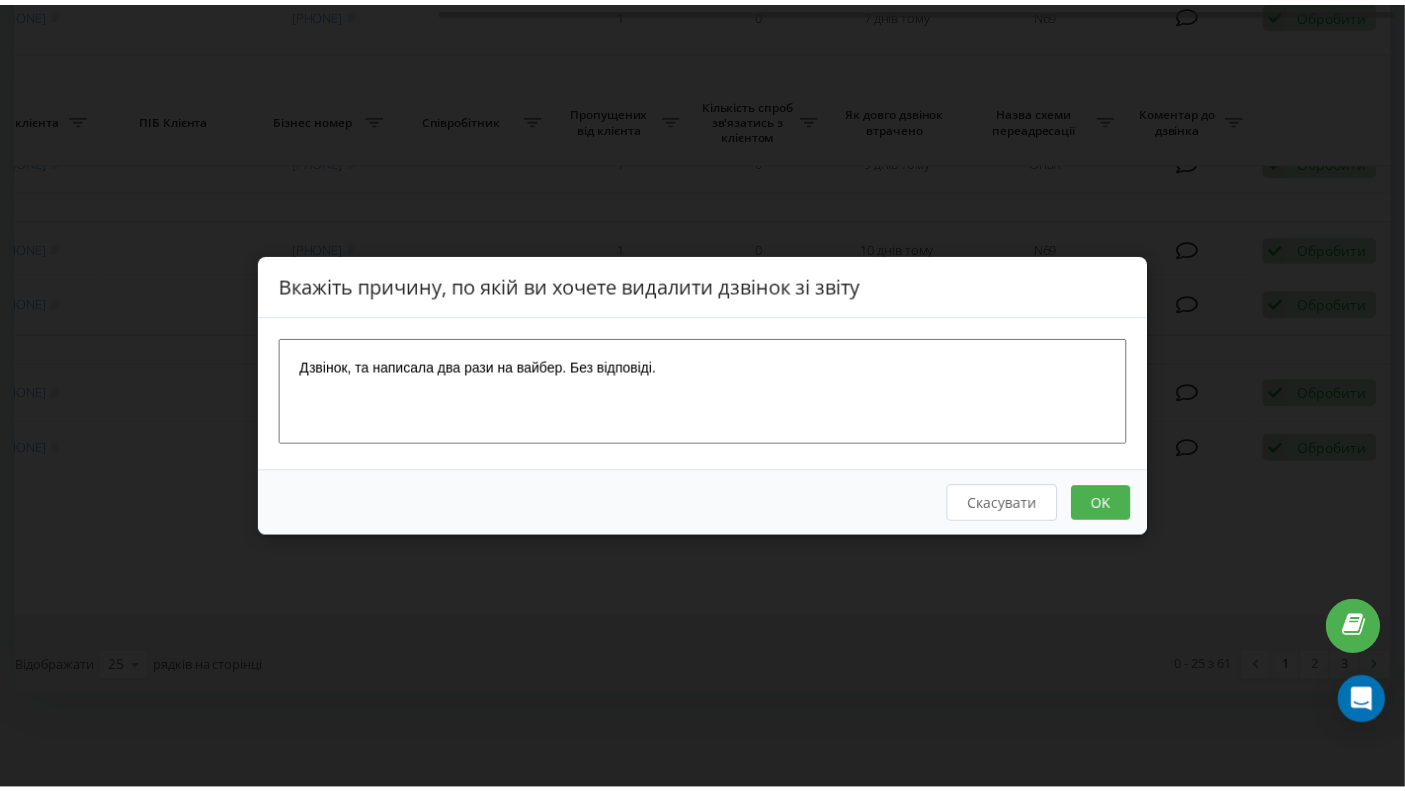 scroll, scrollTop: 0, scrollLeft: 0, axis: both 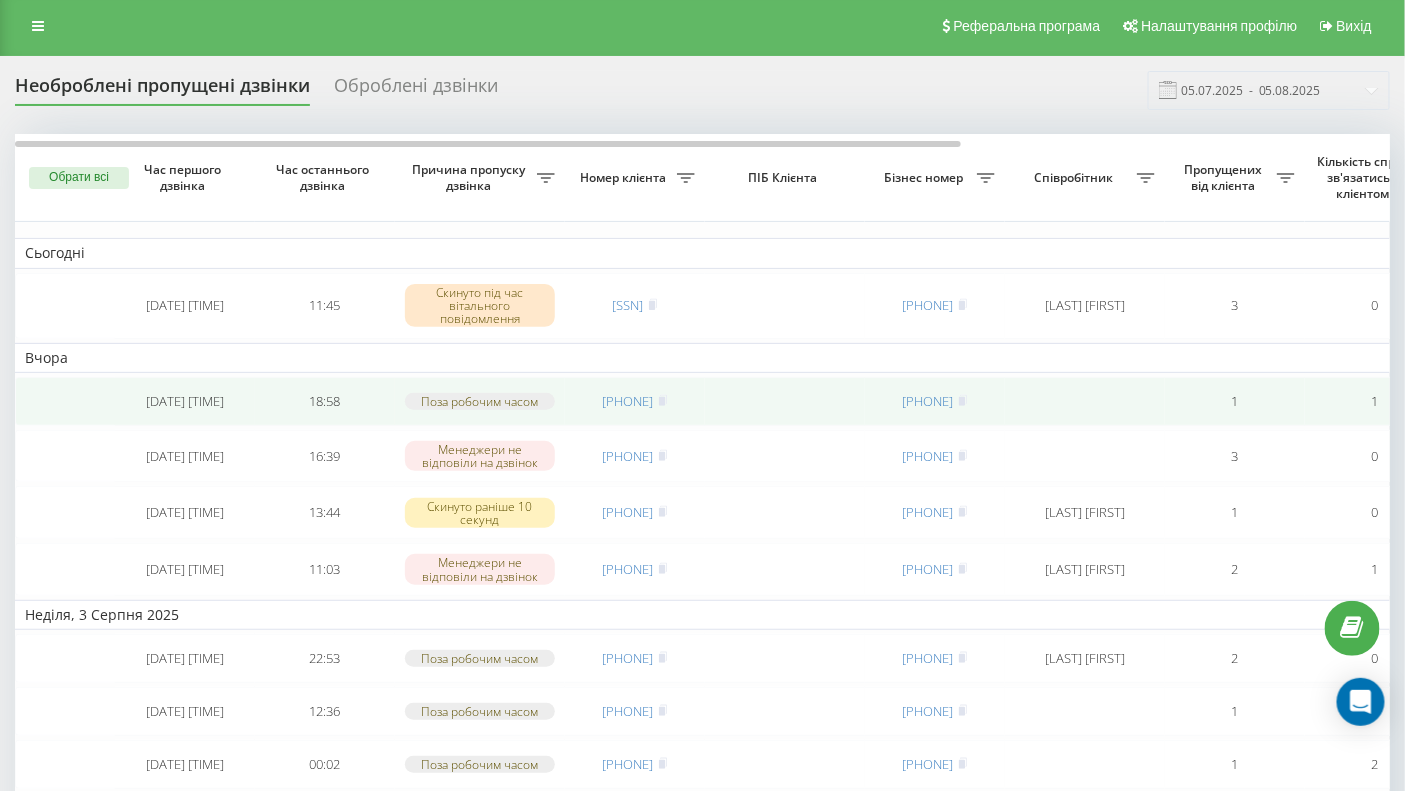 drag, startPoint x: 676, startPoint y: 399, endPoint x: 566, endPoint y: 401, distance: 110.01818 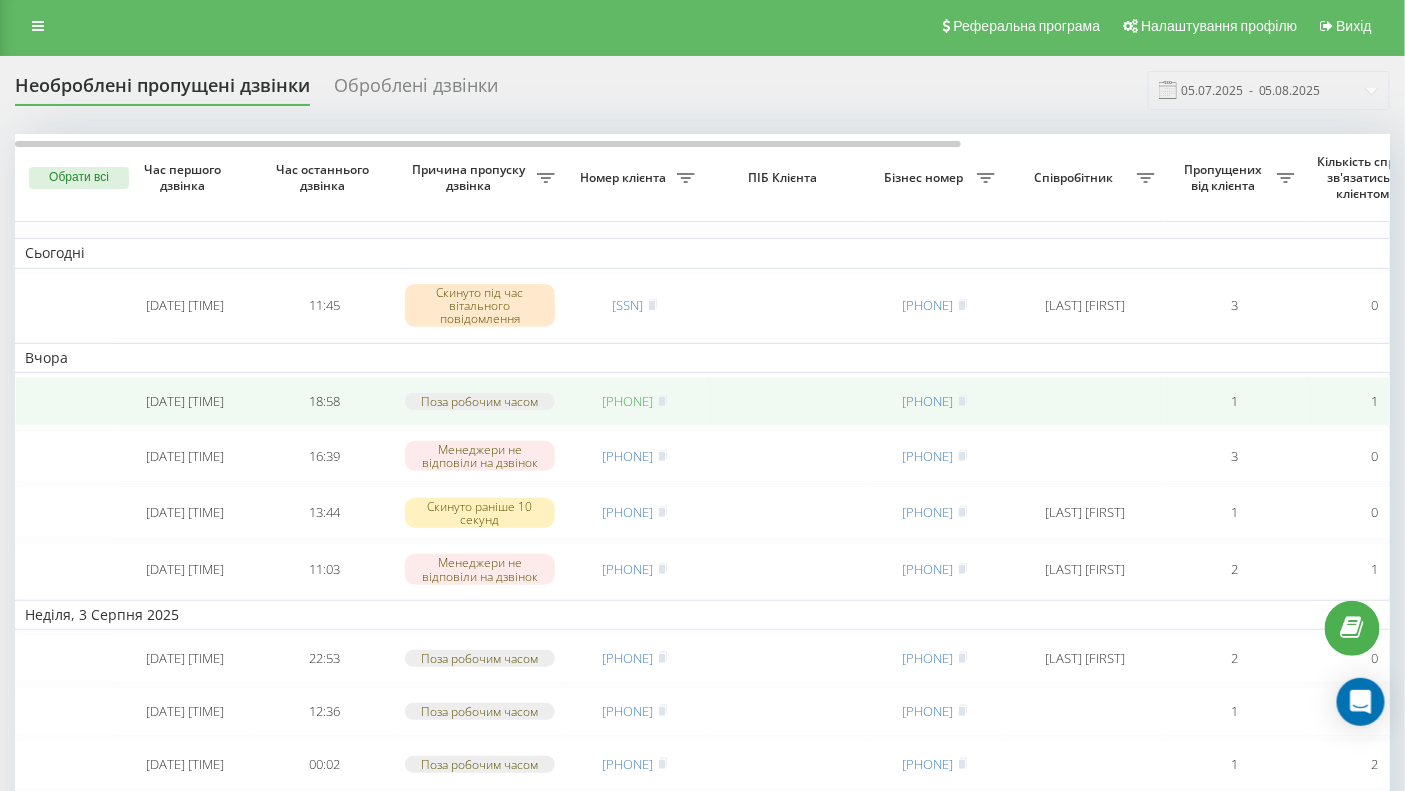 copy on "[PHONE]" 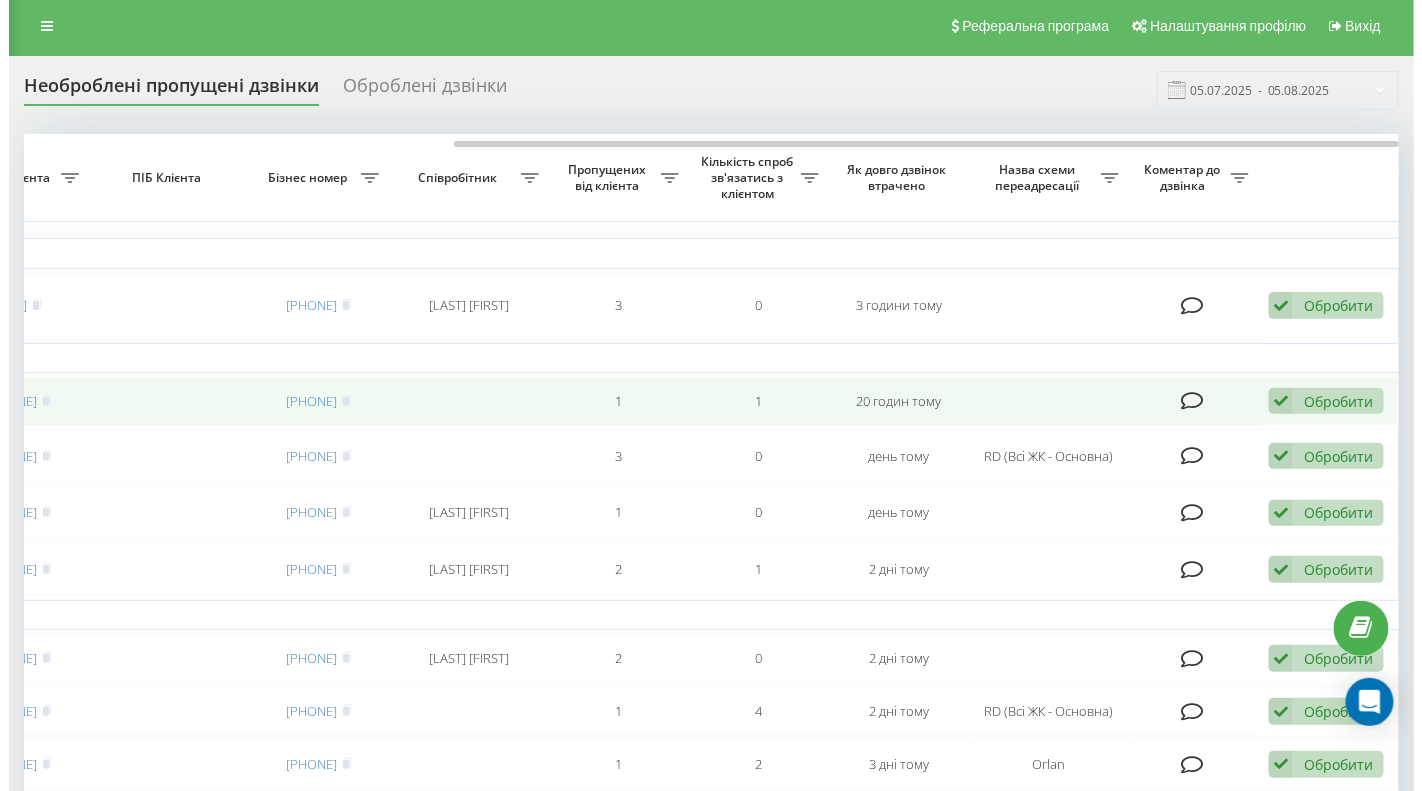 scroll, scrollTop: 0, scrollLeft: 626, axis: horizontal 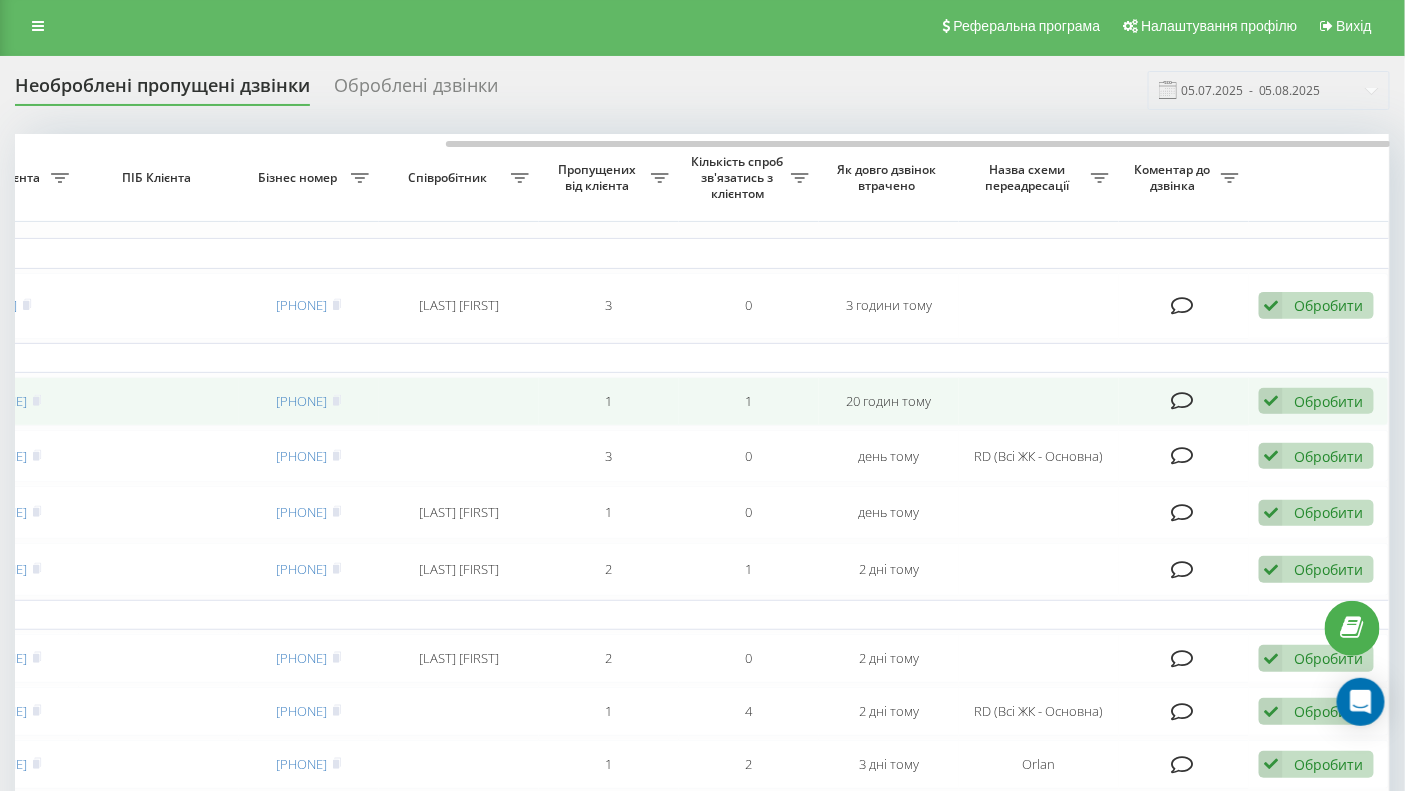 click on "Обробити" at bounding box center (1328, 401) 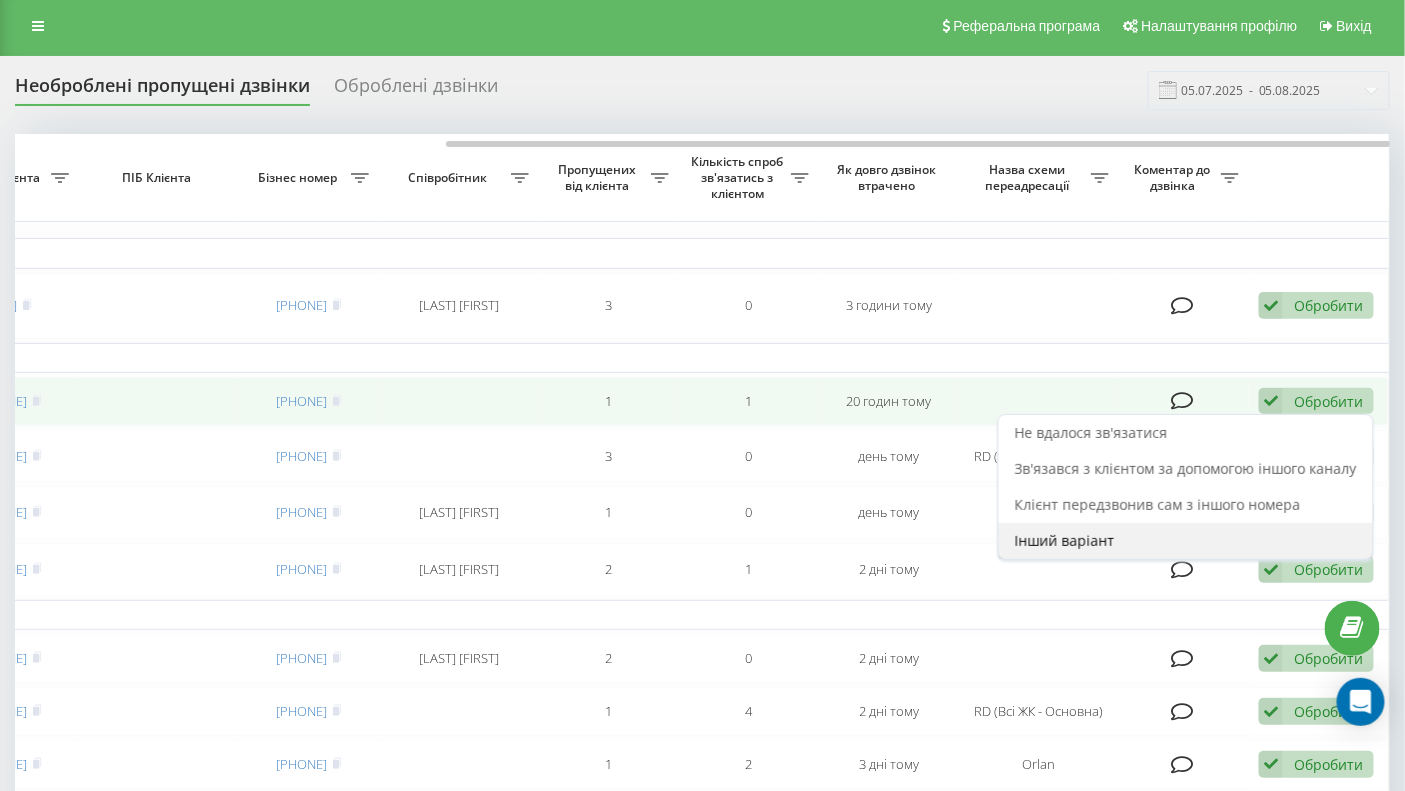 click on "Інший варіант" at bounding box center [1065, 540] 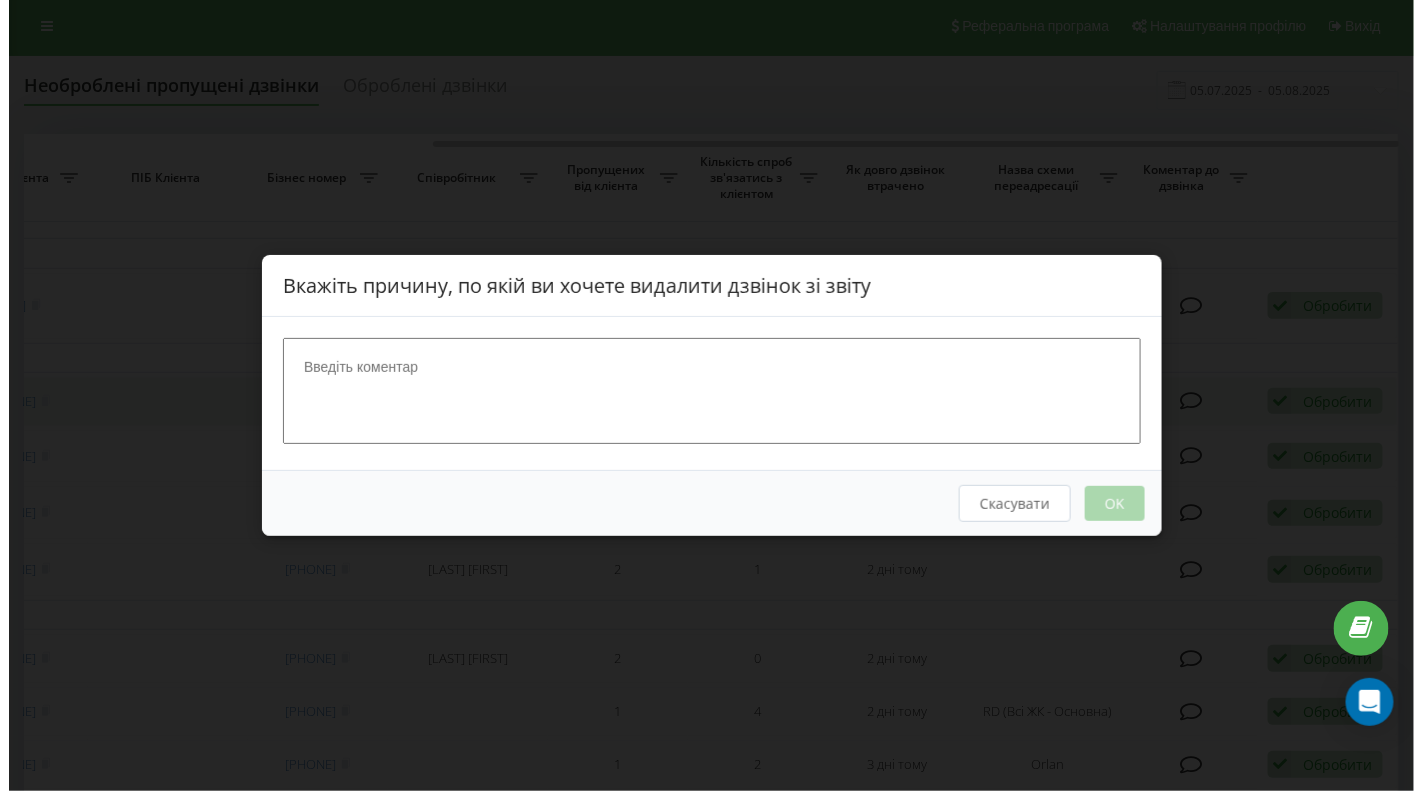 scroll, scrollTop: 0, scrollLeft: 610, axis: horizontal 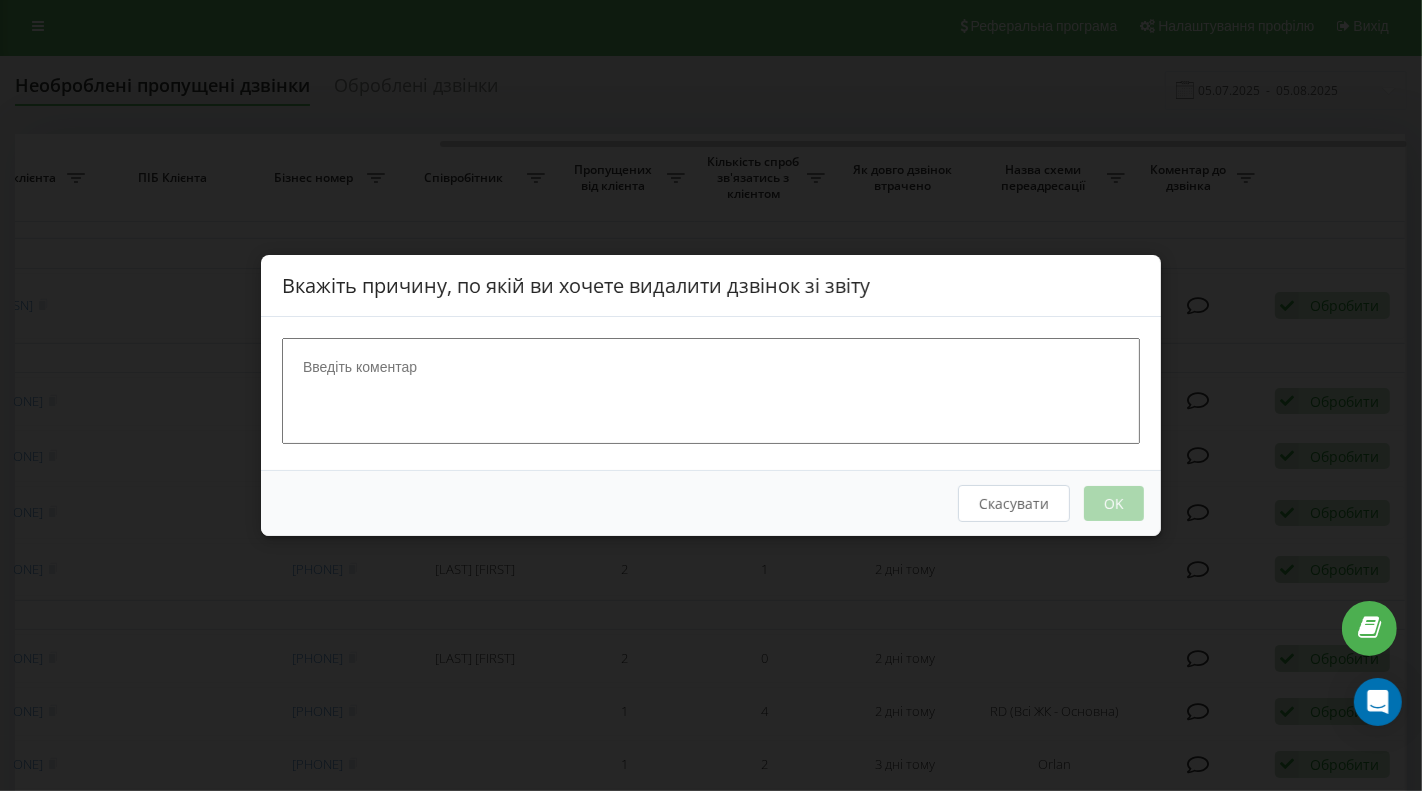 click at bounding box center [711, 391] 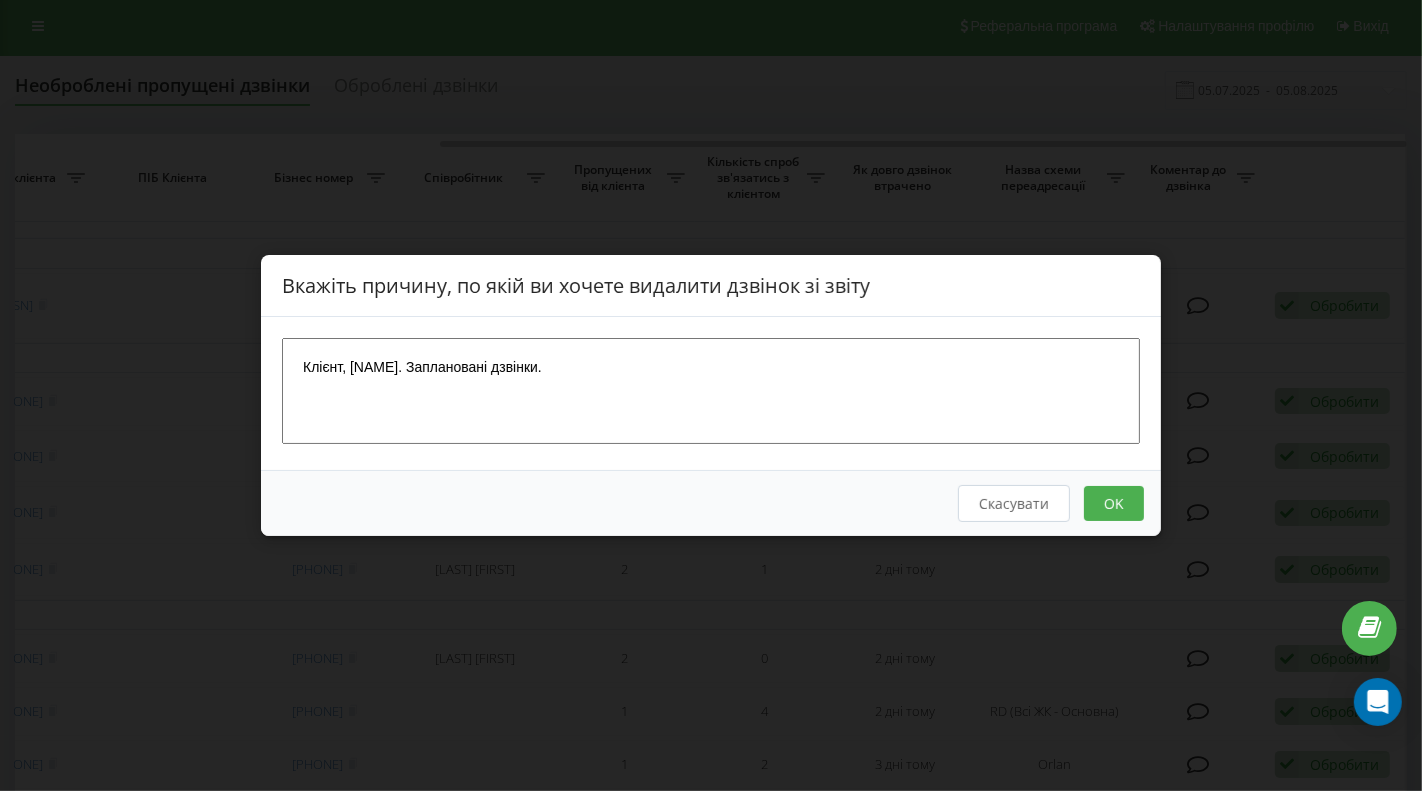 type on "Клієнт, [NAME]. Заплановані дзвінки." 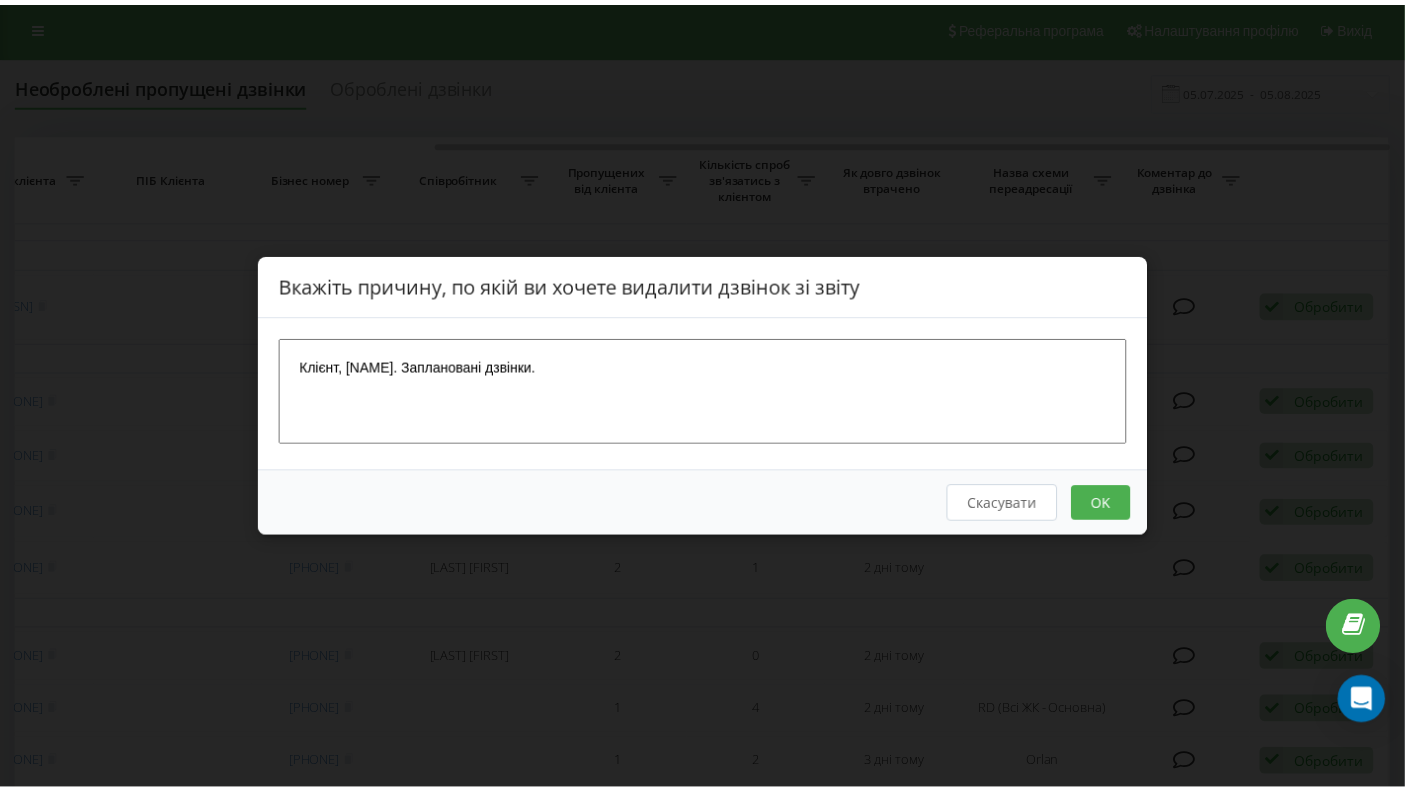 scroll, scrollTop: 0, scrollLeft: 0, axis: both 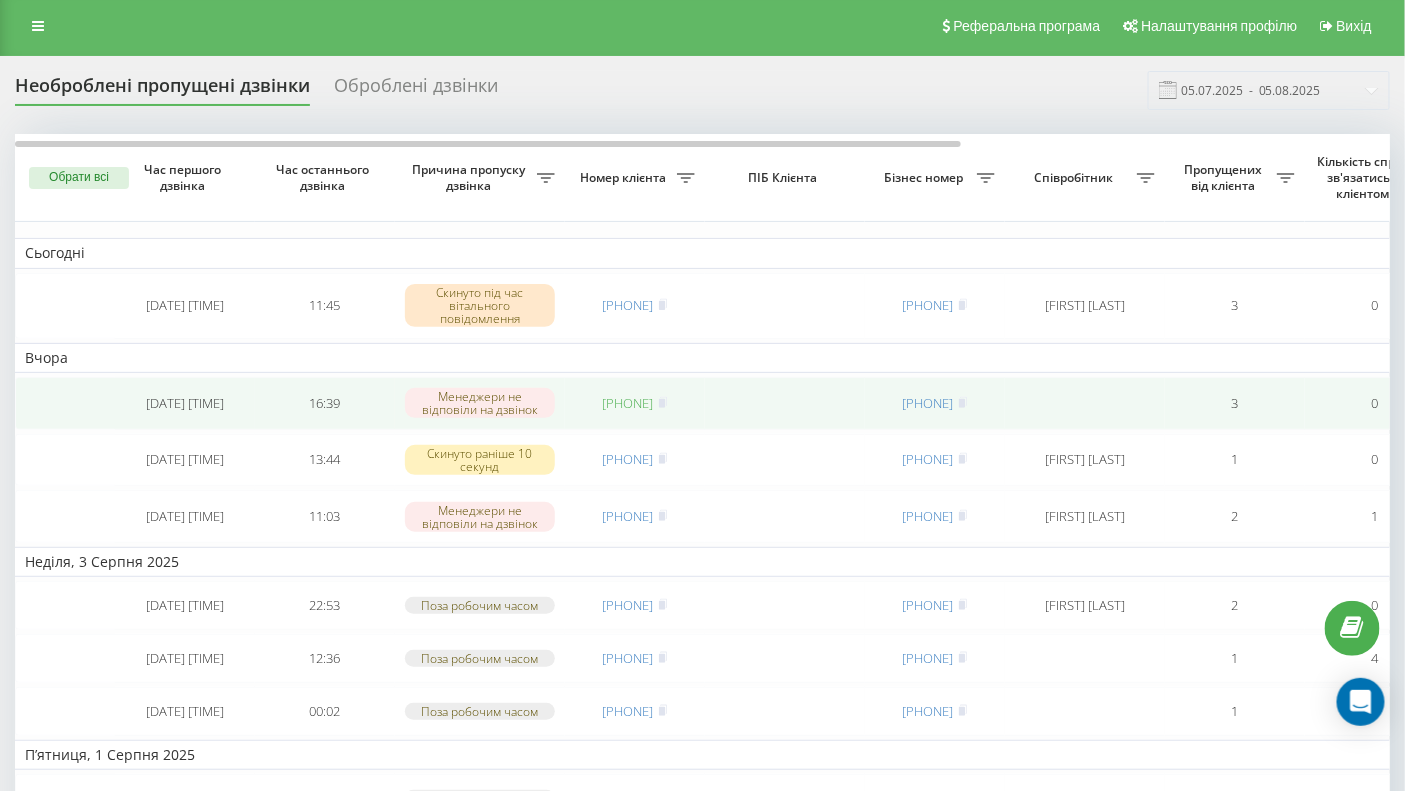 drag, startPoint x: 694, startPoint y: 394, endPoint x: 599, endPoint y: 402, distance: 95.33625 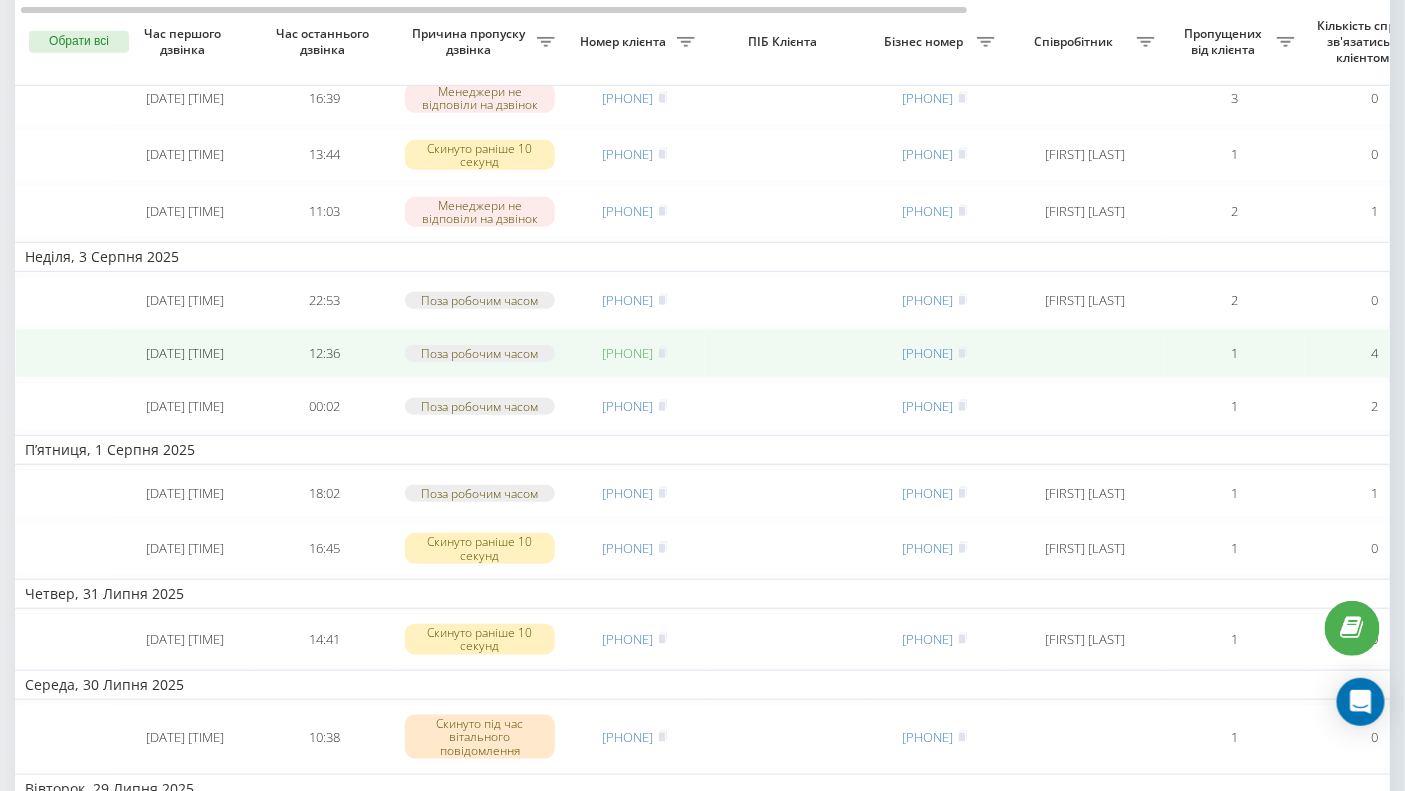 scroll, scrollTop: 133, scrollLeft: 0, axis: vertical 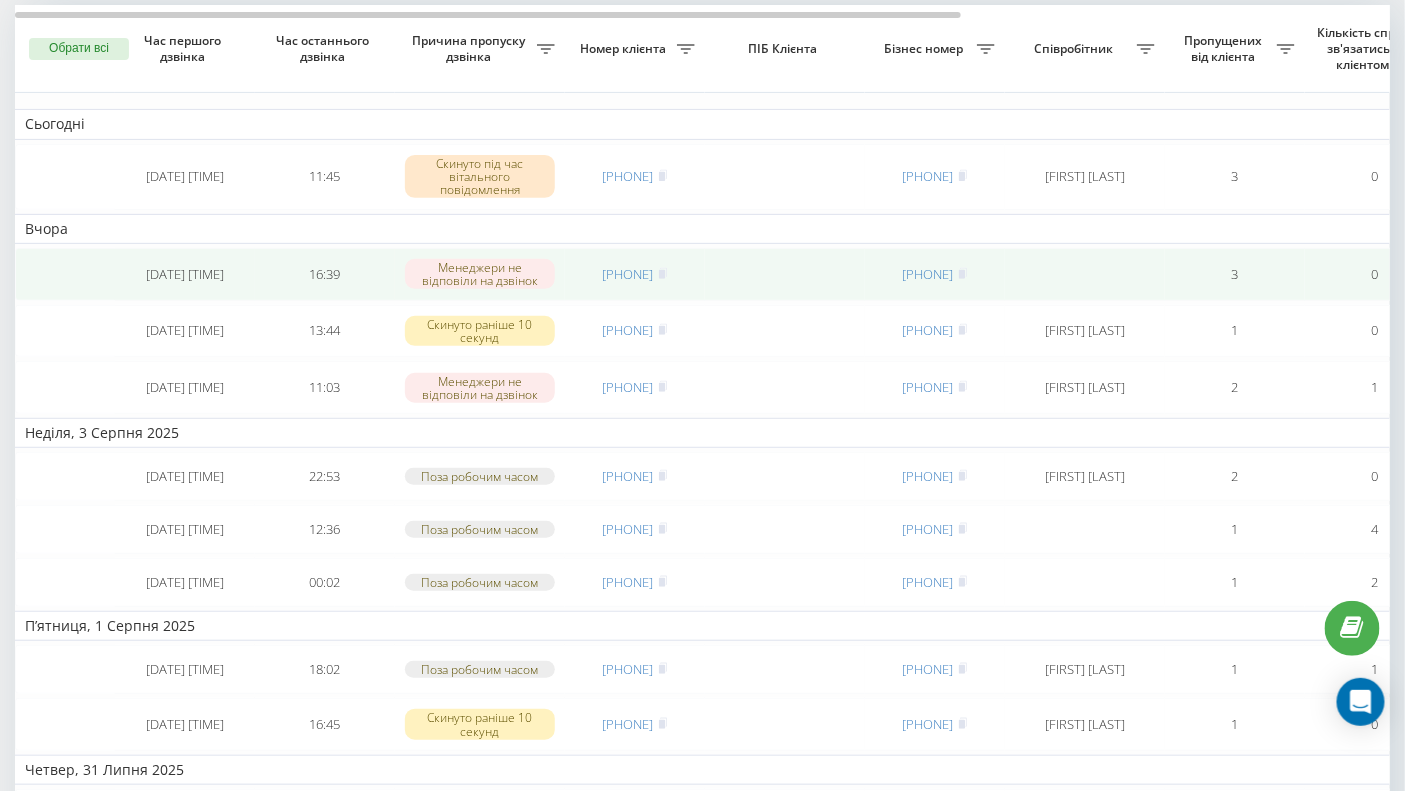 click at bounding box center (1085, 274) 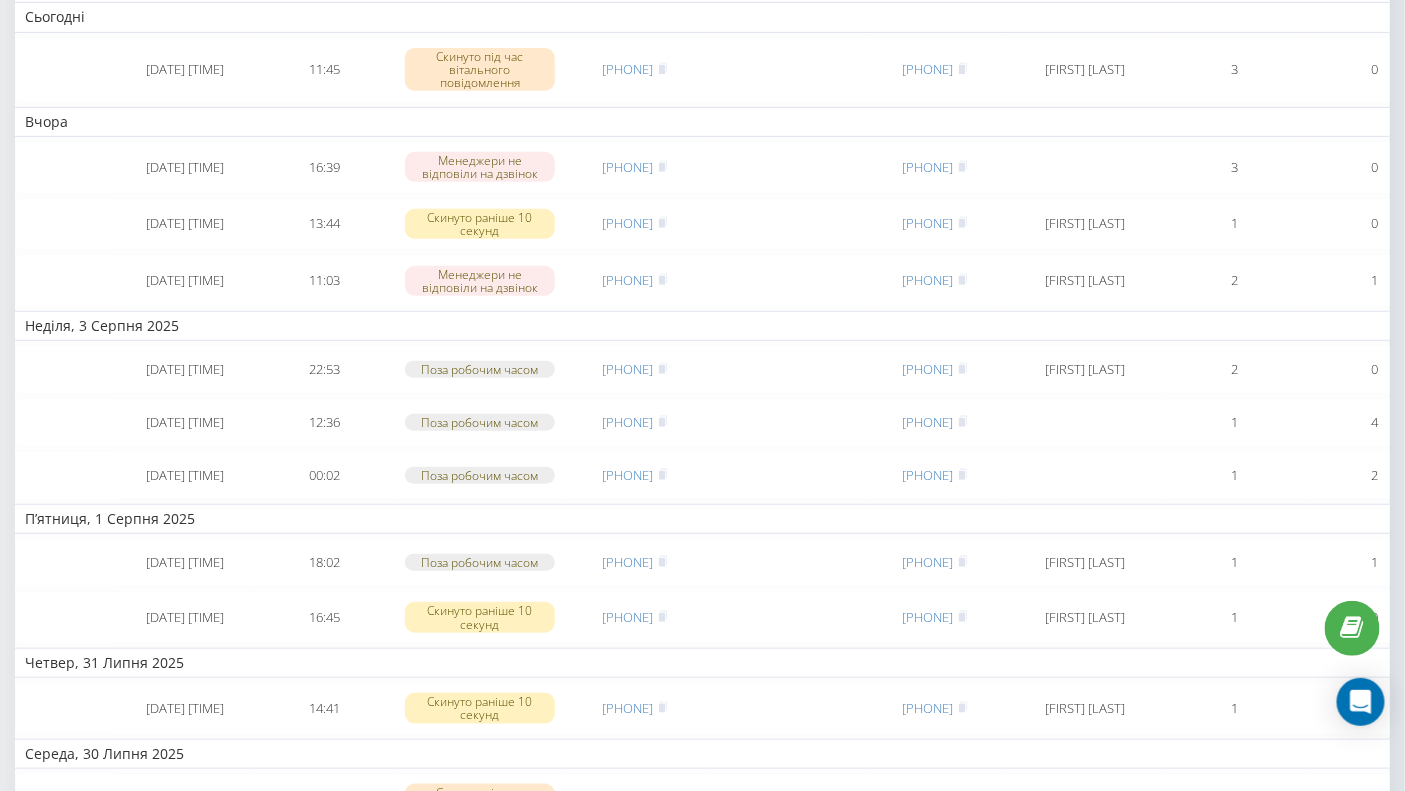 scroll, scrollTop: 318, scrollLeft: 0, axis: vertical 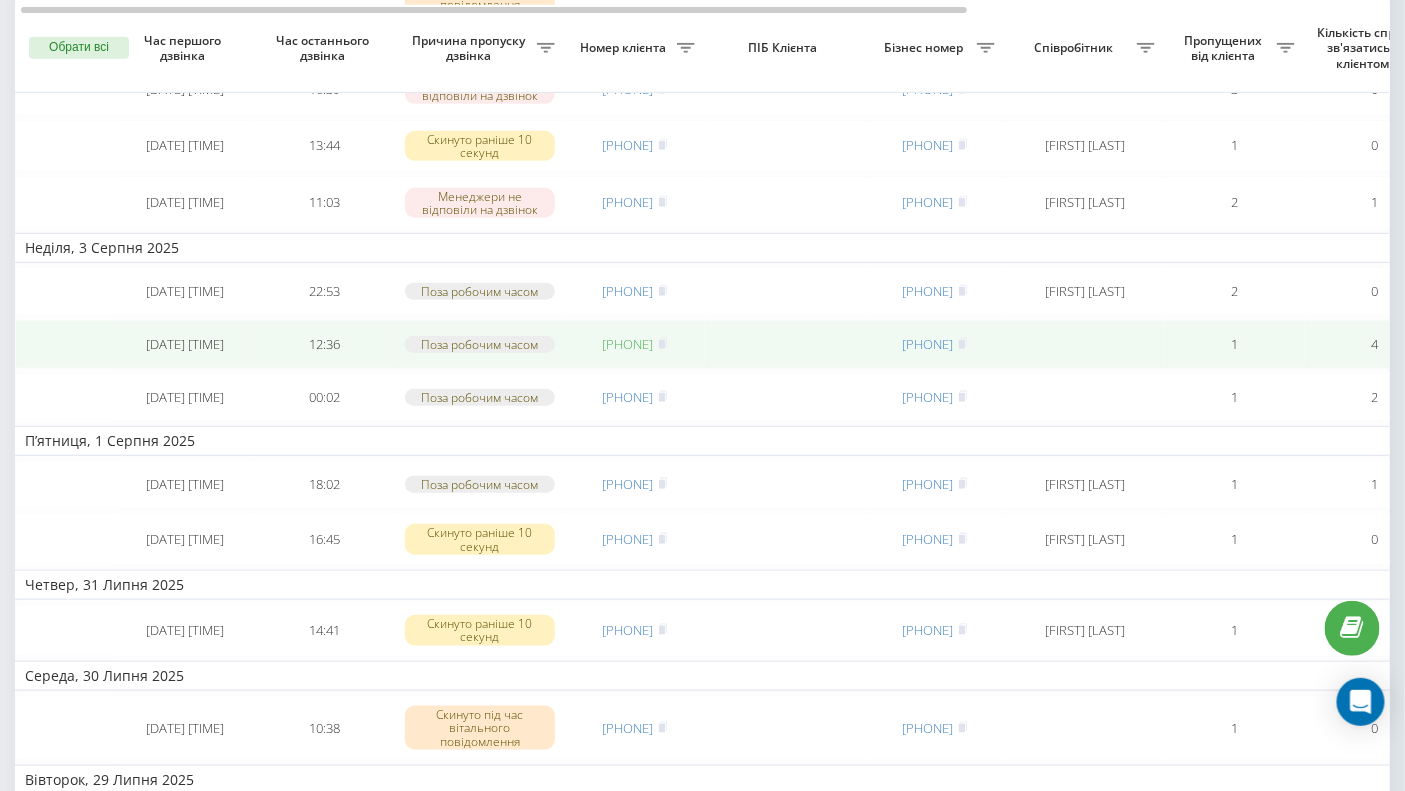 drag, startPoint x: 673, startPoint y: 355, endPoint x: 598, endPoint y: 358, distance: 75.059975 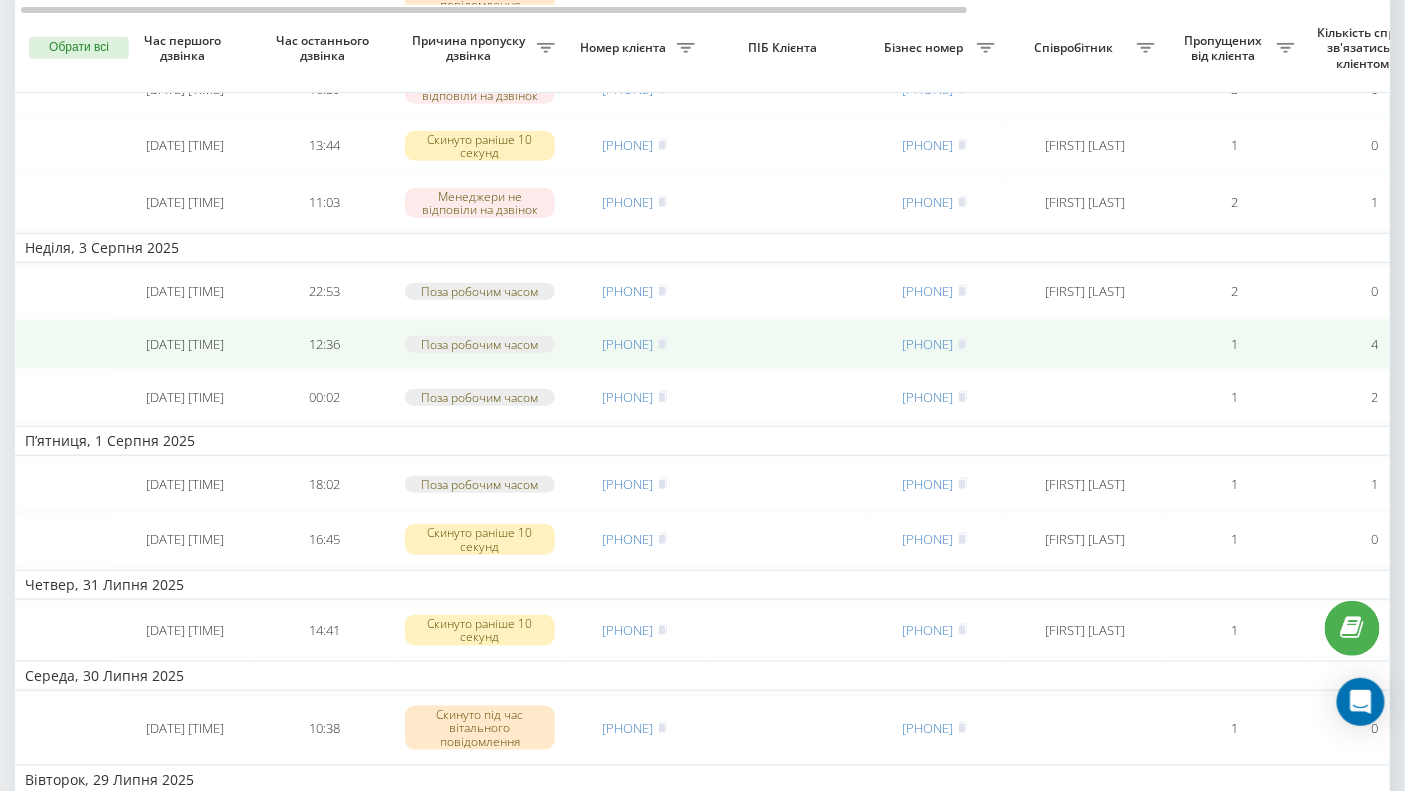 copy on "0630386071" 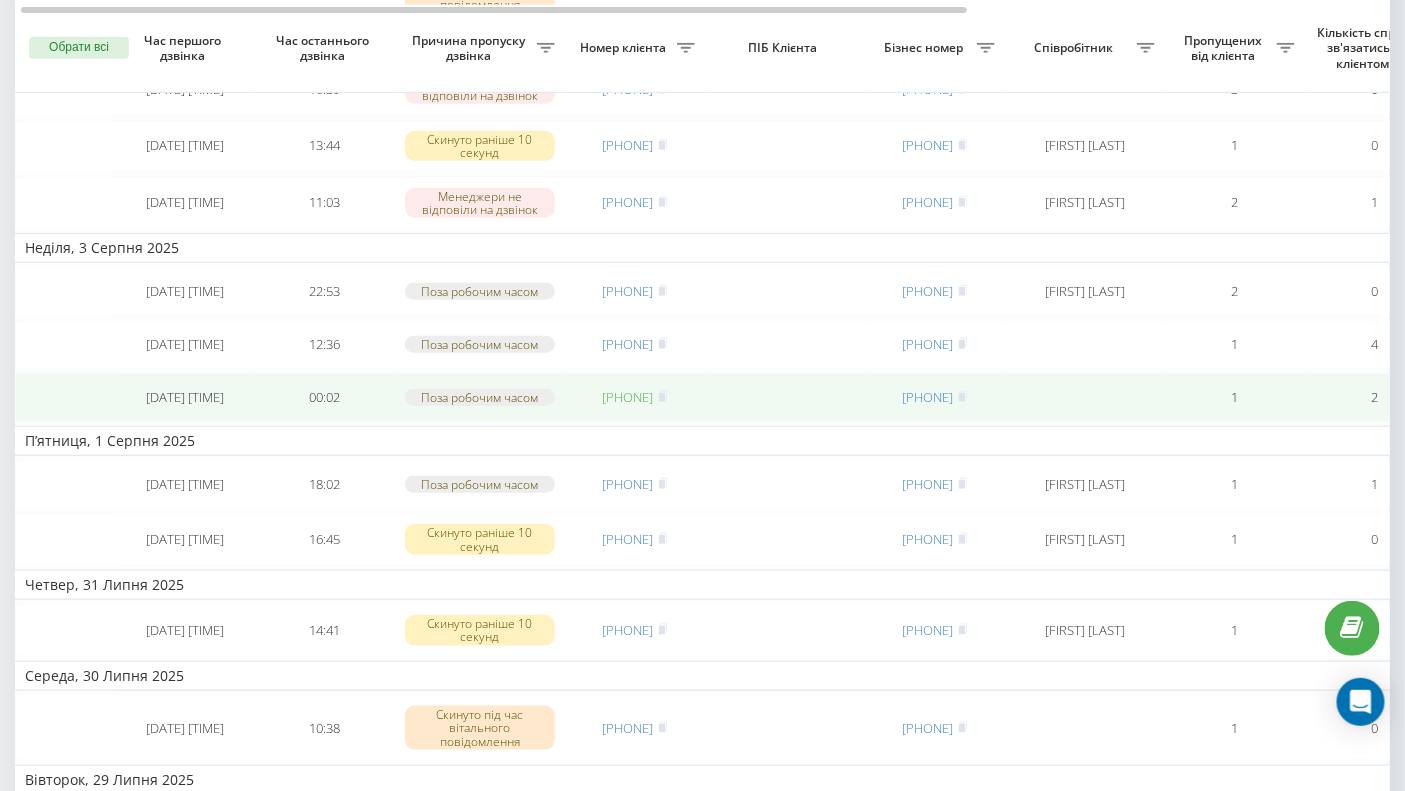drag, startPoint x: 680, startPoint y: 412, endPoint x: 598, endPoint y: 419, distance: 82.29824 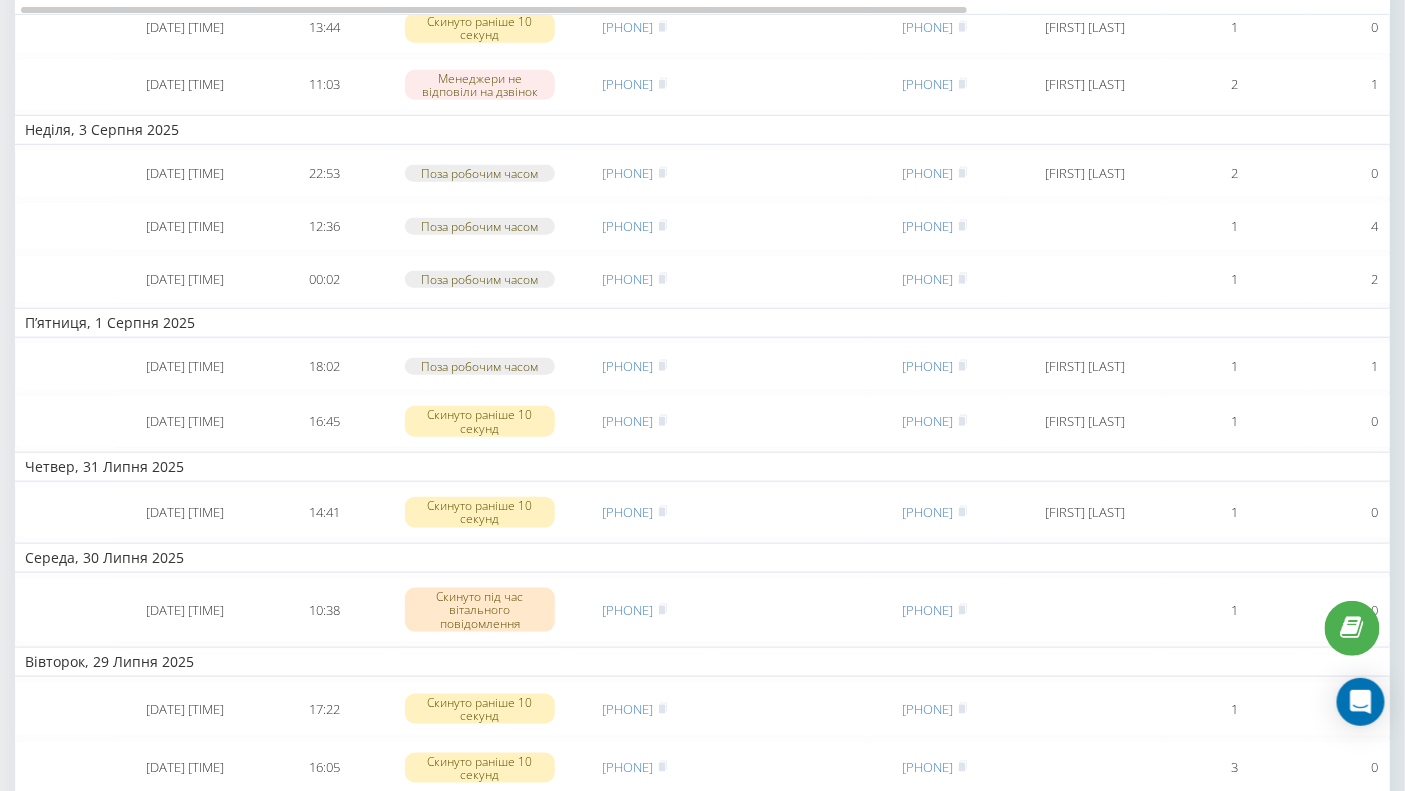 scroll, scrollTop: 543, scrollLeft: 0, axis: vertical 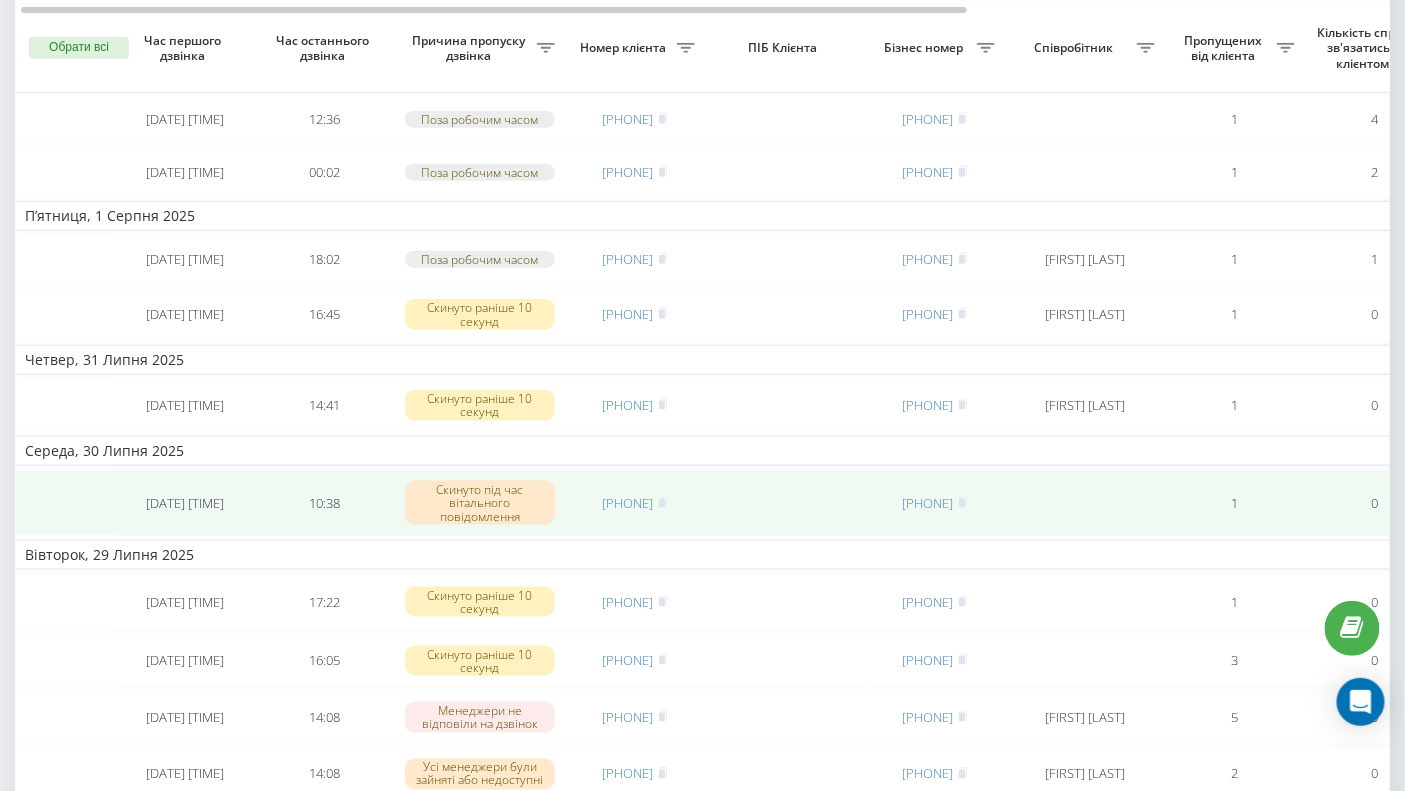 drag, startPoint x: 669, startPoint y: 531, endPoint x: 574, endPoint y: 541, distance: 95.524864 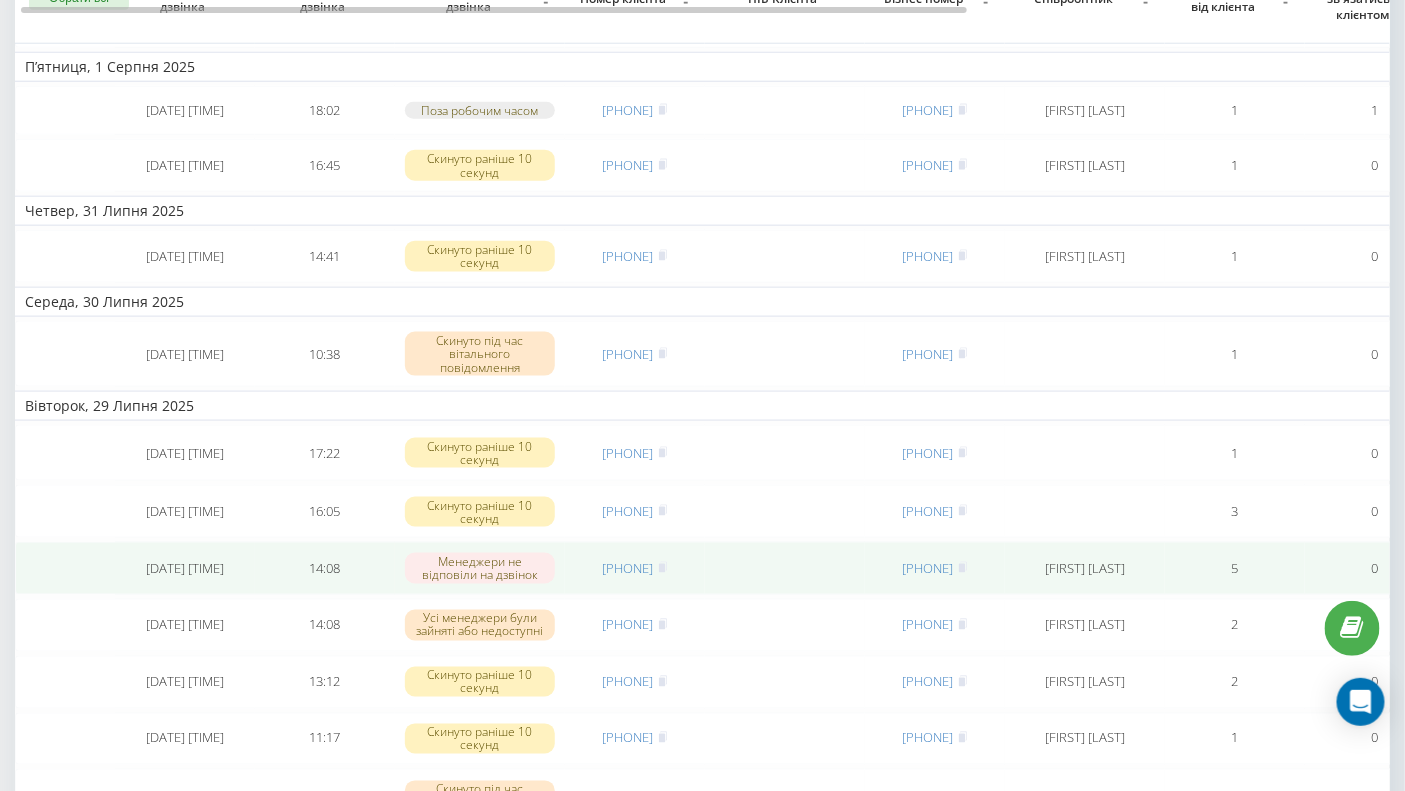 scroll, scrollTop: 737, scrollLeft: 0, axis: vertical 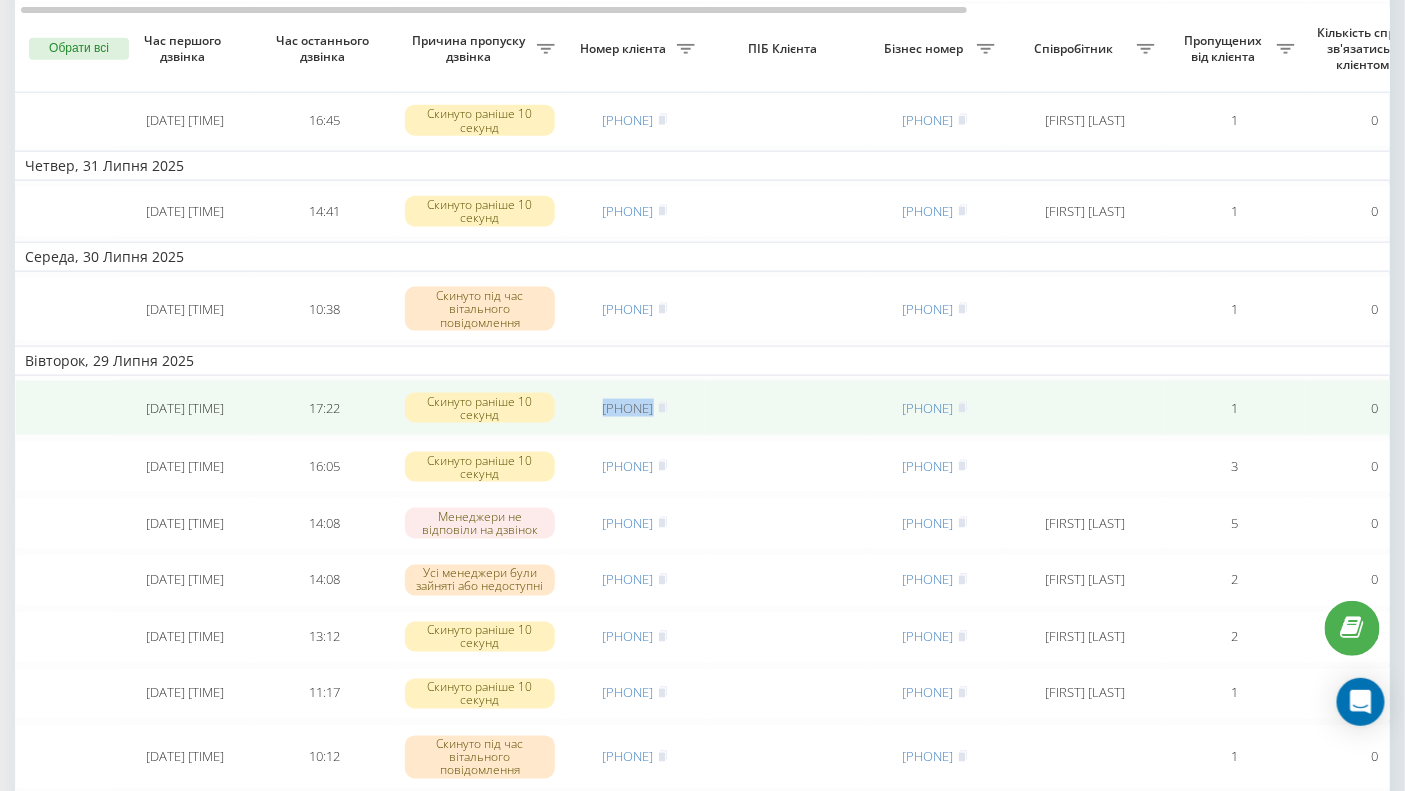 drag, startPoint x: 716, startPoint y: 431, endPoint x: 578, endPoint y: 437, distance: 138.13037 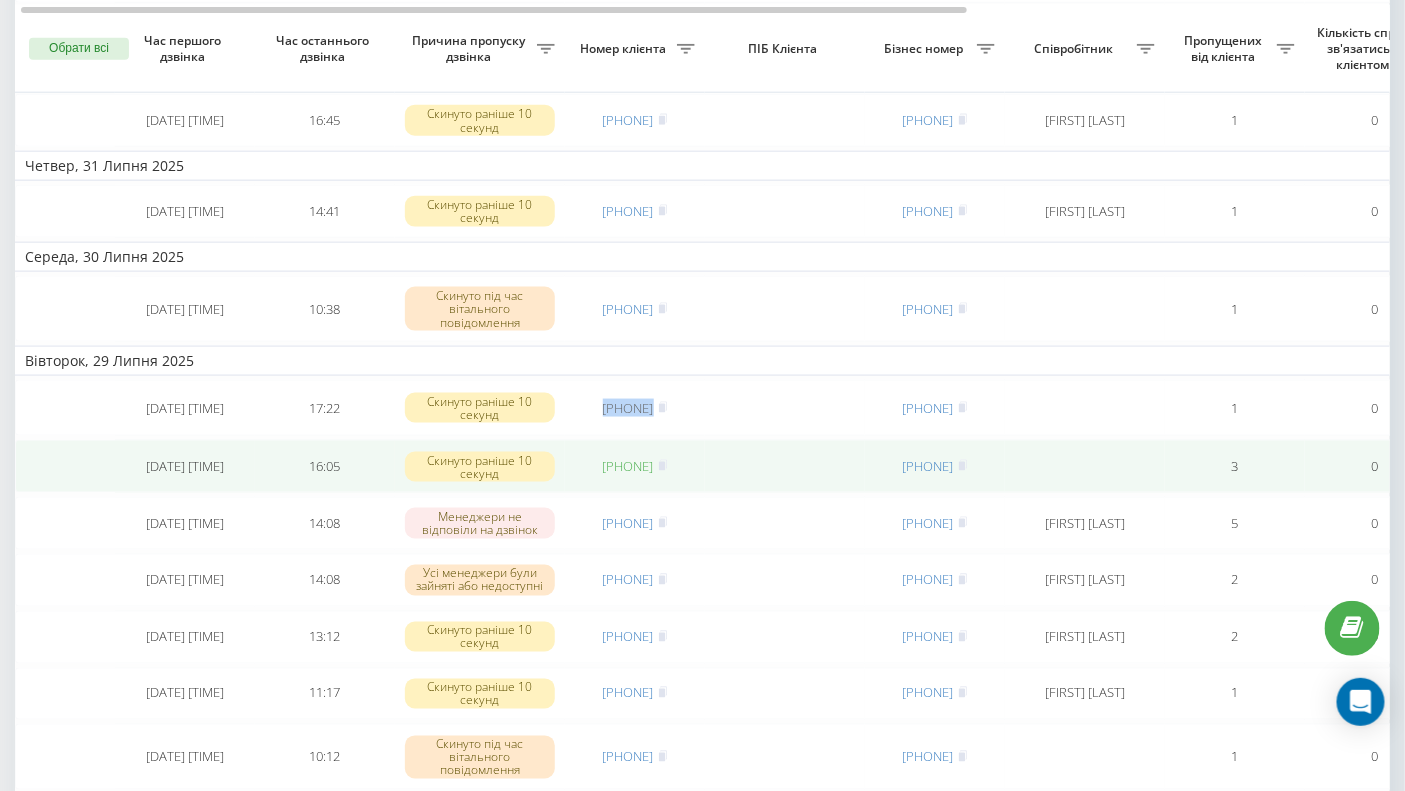 drag, startPoint x: 700, startPoint y: 490, endPoint x: 599, endPoint y: 495, distance: 101.12369 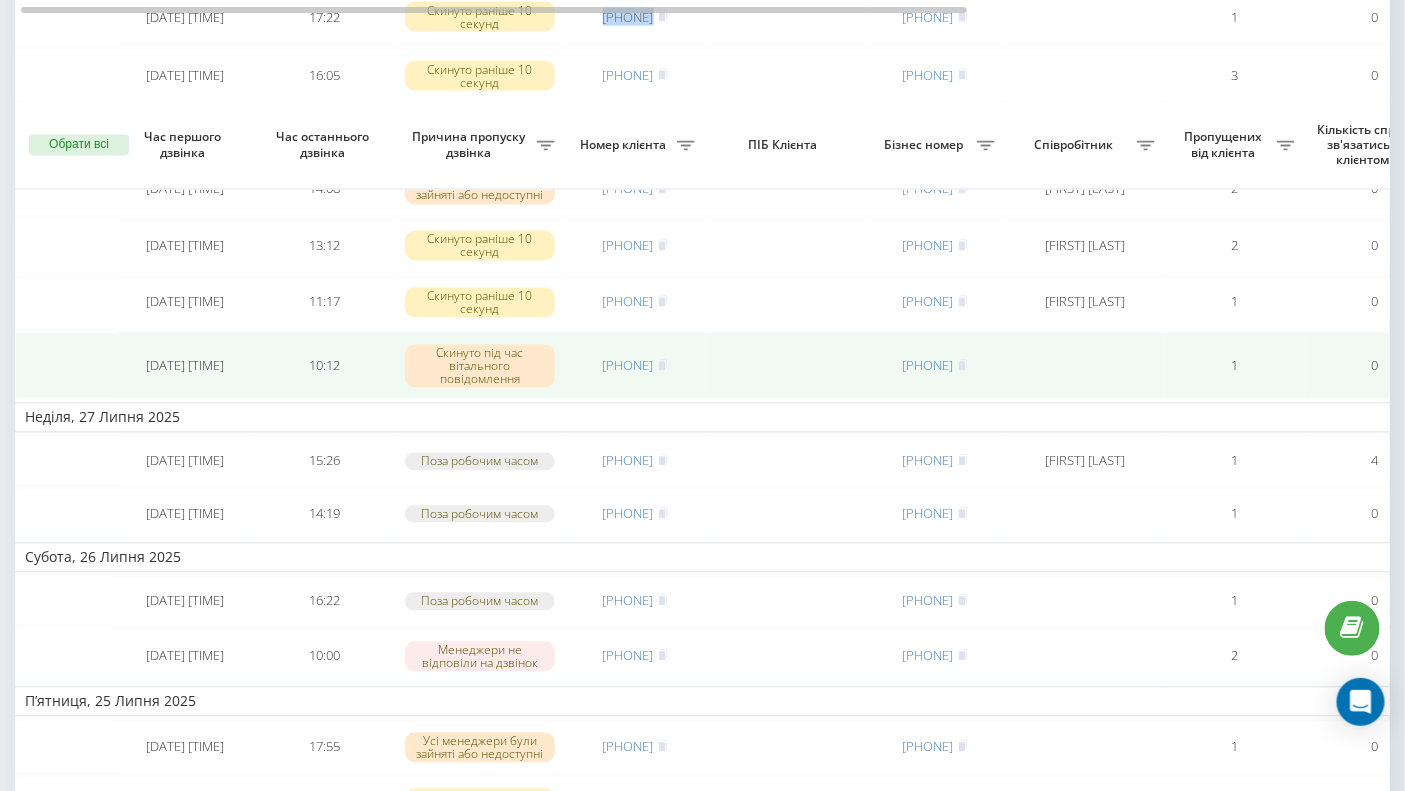 scroll, scrollTop: 1225, scrollLeft: 0, axis: vertical 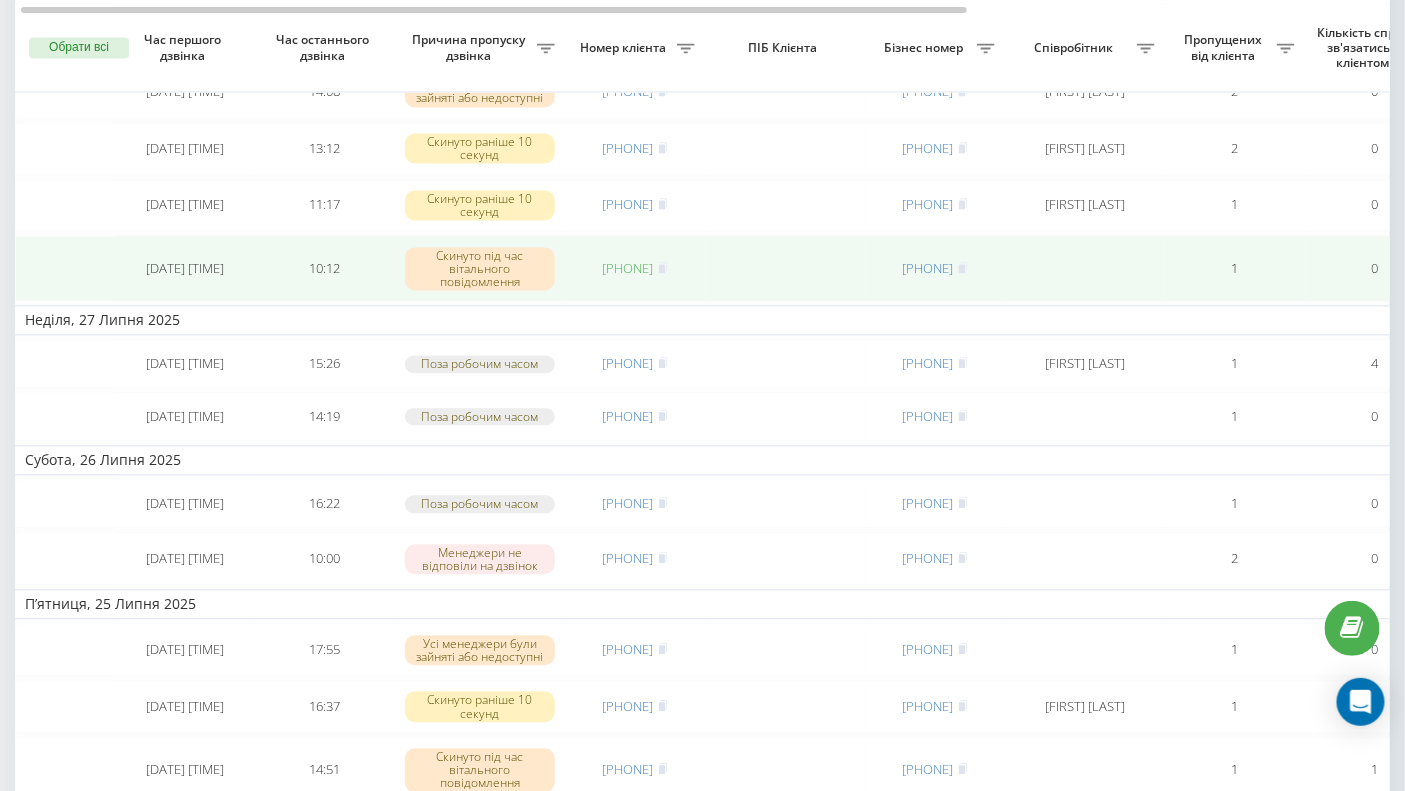 drag, startPoint x: 669, startPoint y: 306, endPoint x: 597, endPoint y: 308, distance: 72.02777 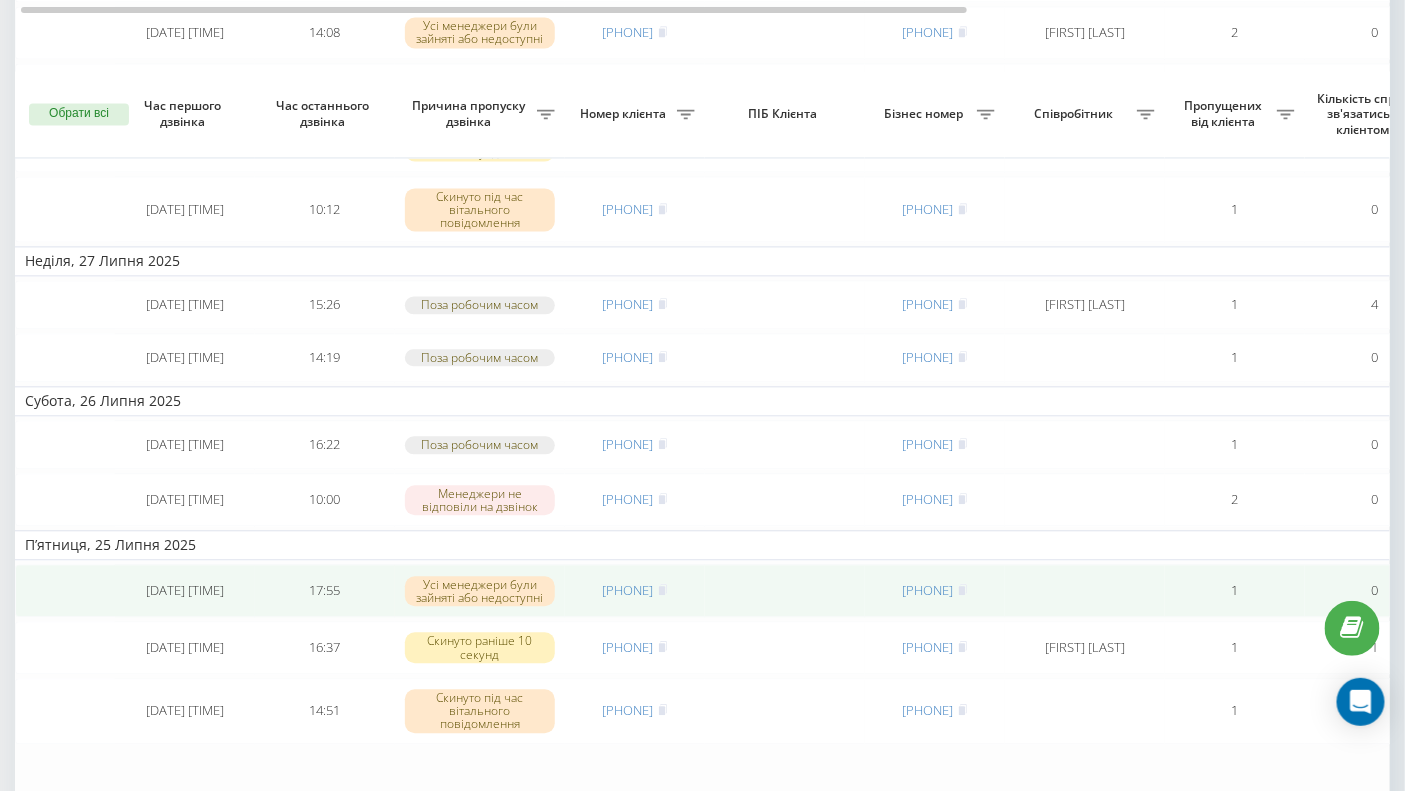 scroll, scrollTop: 1410, scrollLeft: 0, axis: vertical 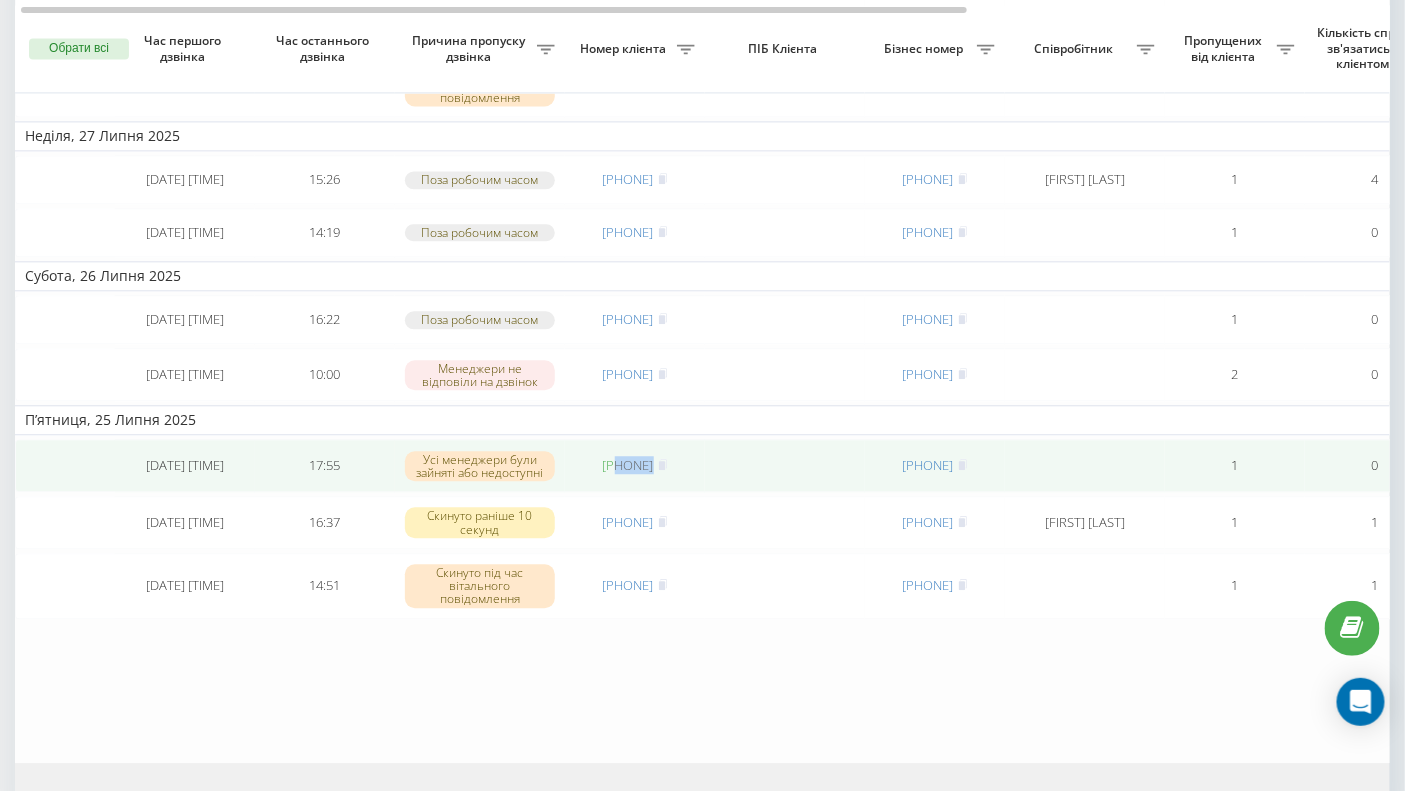 drag, startPoint x: 709, startPoint y: 516, endPoint x: 601, endPoint y: 523, distance: 108.226616 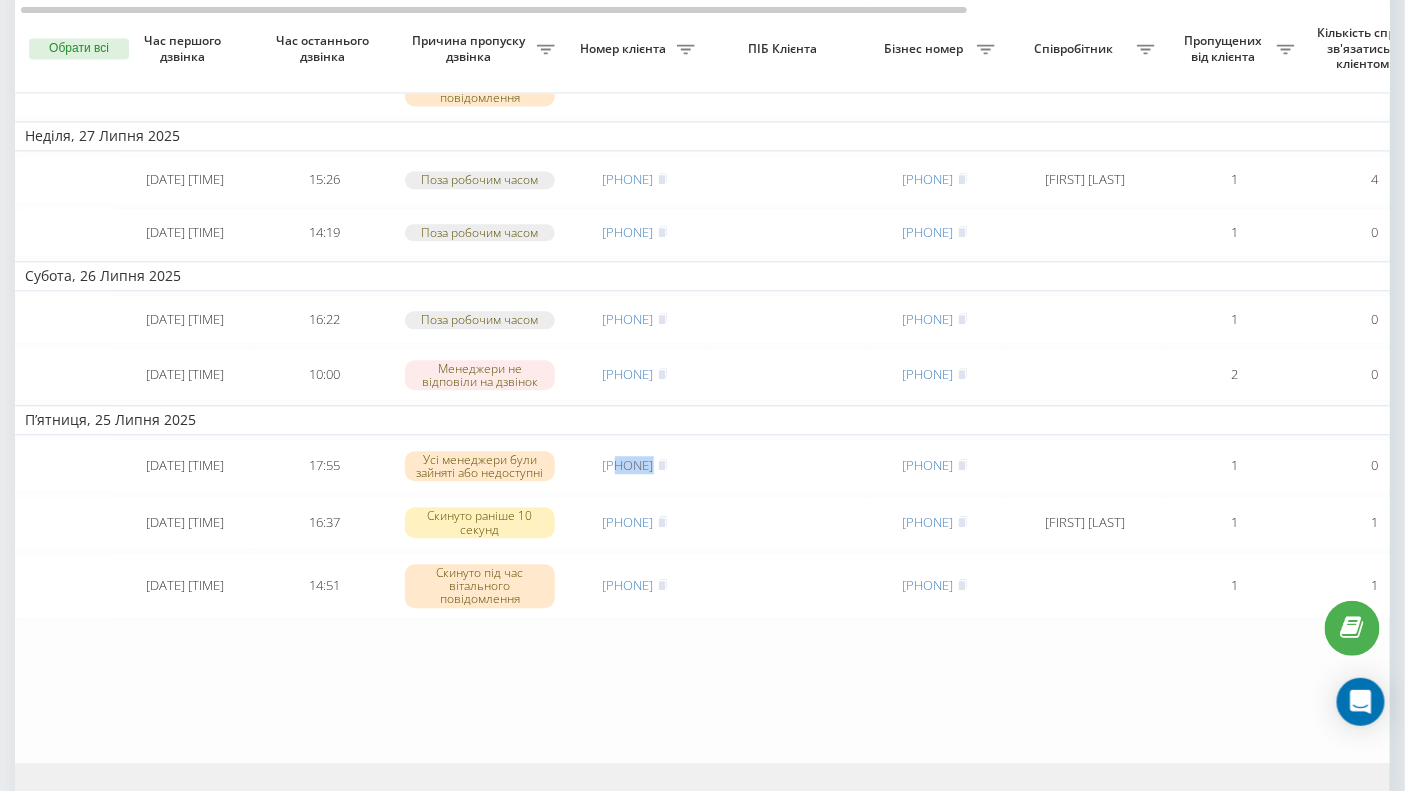 copy on "0938274702" 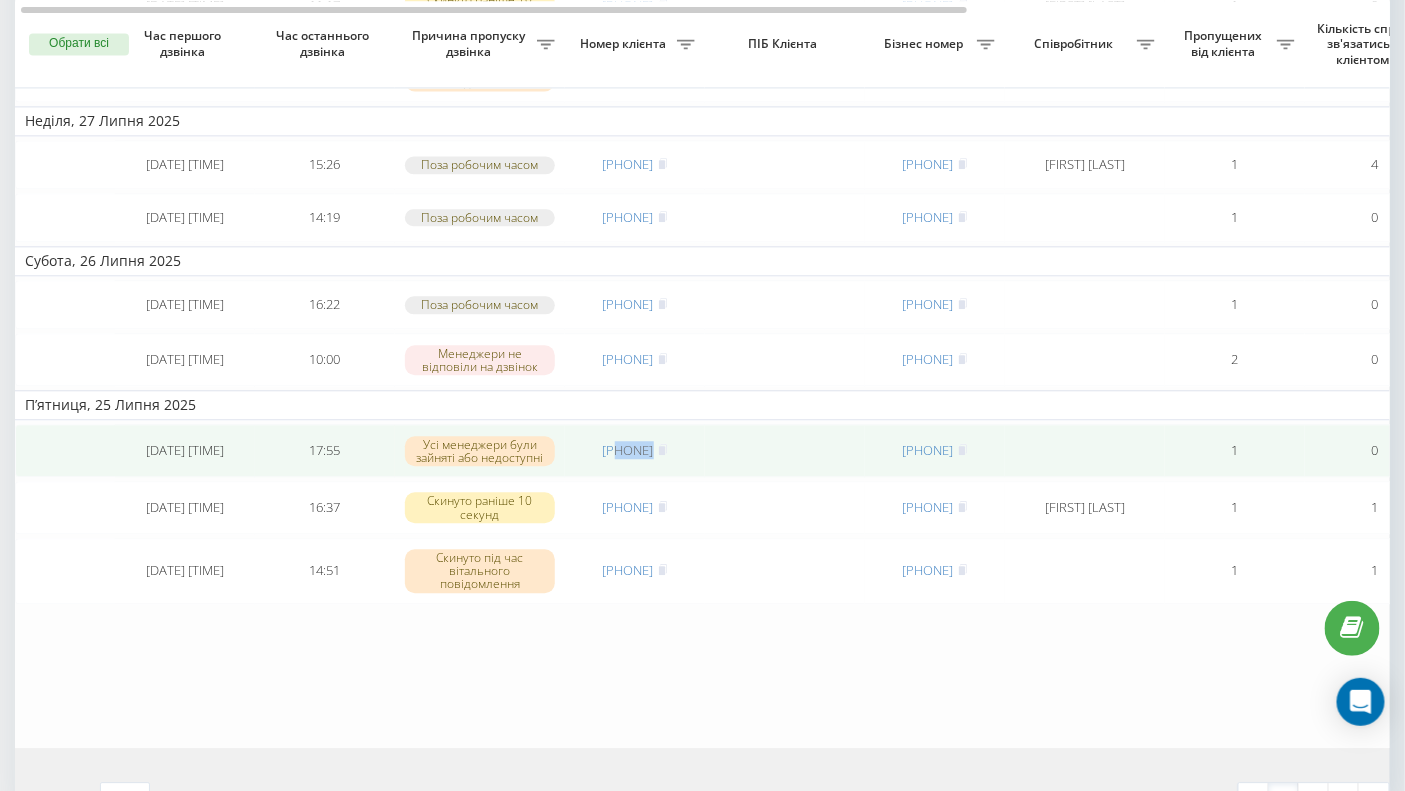 scroll, scrollTop: 1441, scrollLeft: 0, axis: vertical 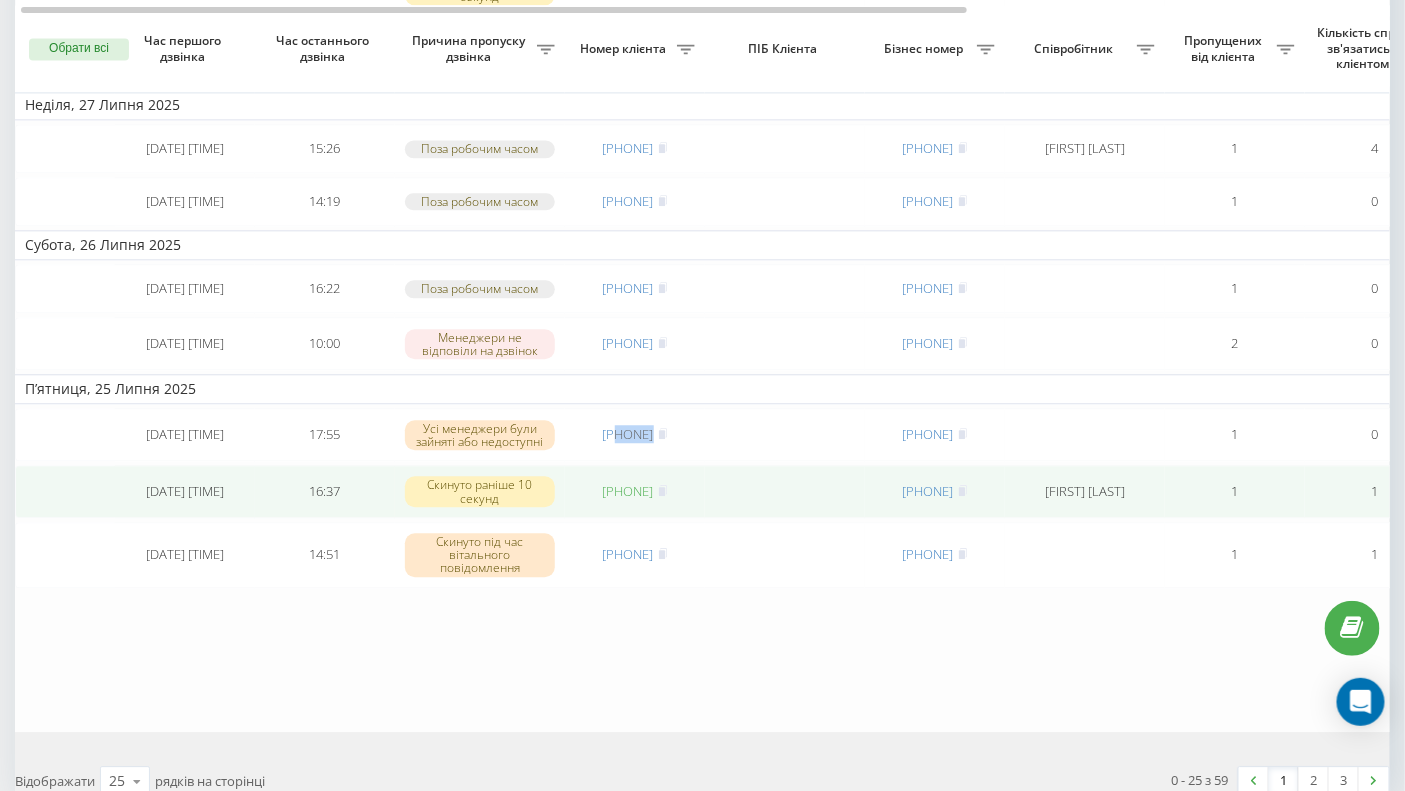 drag, startPoint x: 708, startPoint y: 544, endPoint x: 641, endPoint y: 551, distance: 67.36468 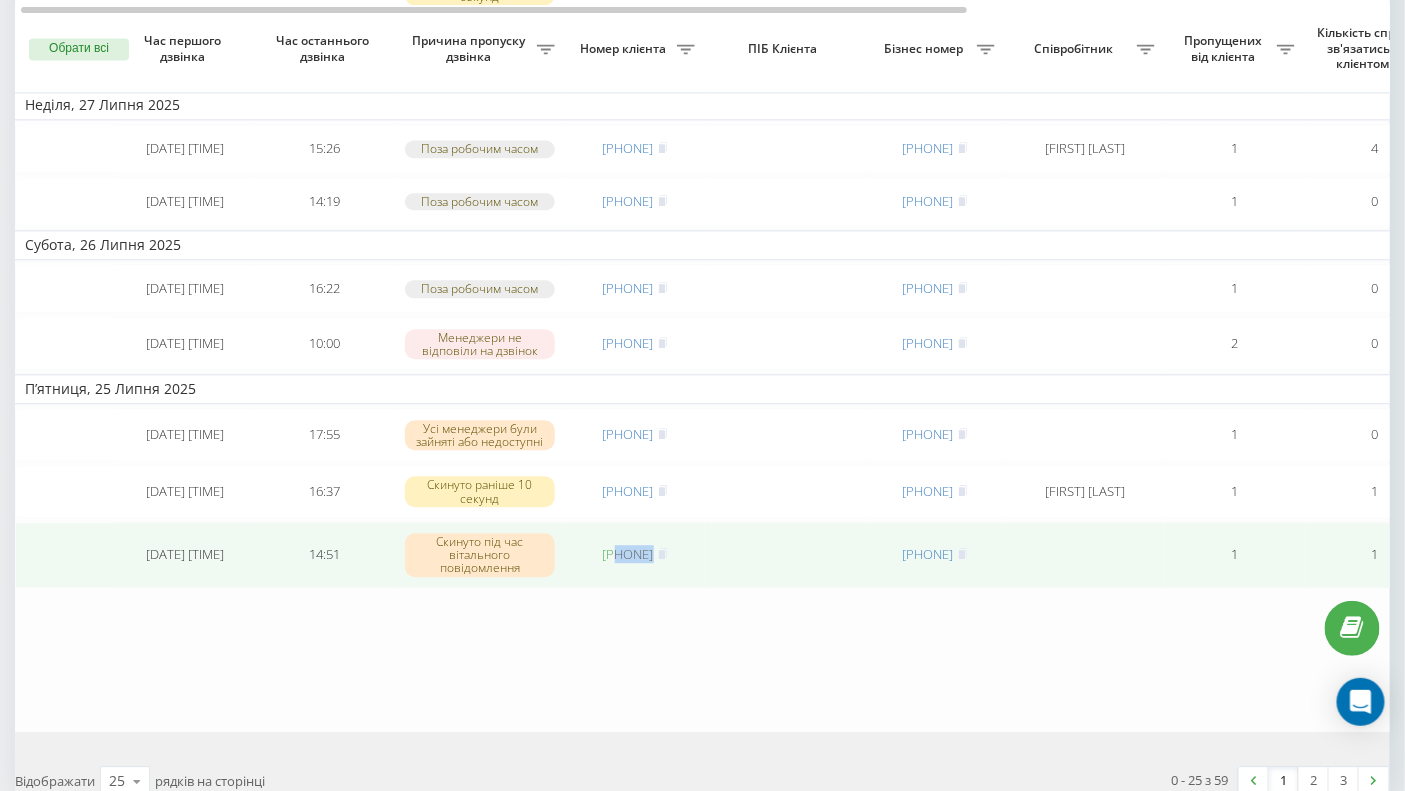 drag, startPoint x: 678, startPoint y: 618, endPoint x: 599, endPoint y: 619, distance: 79.00633 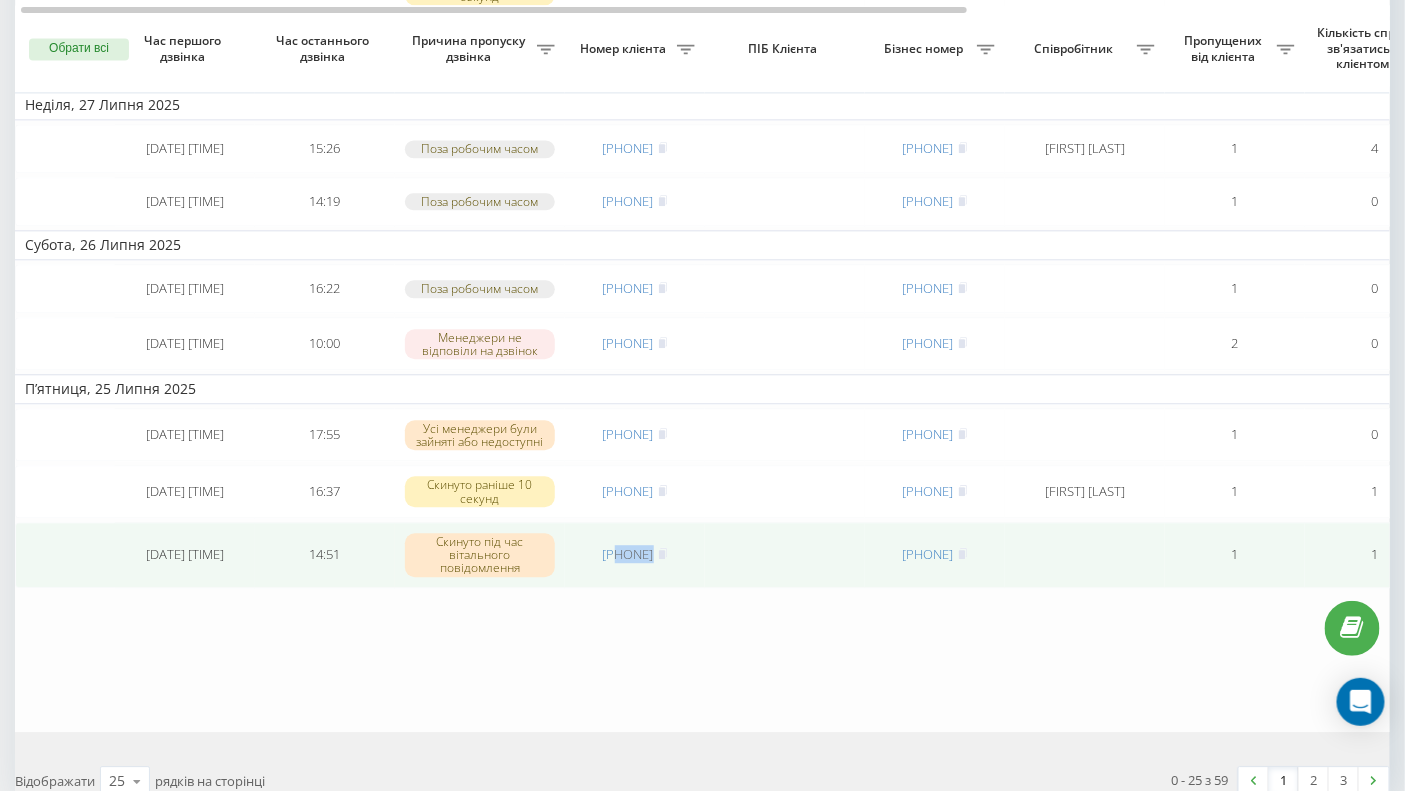 copy on "0678567273" 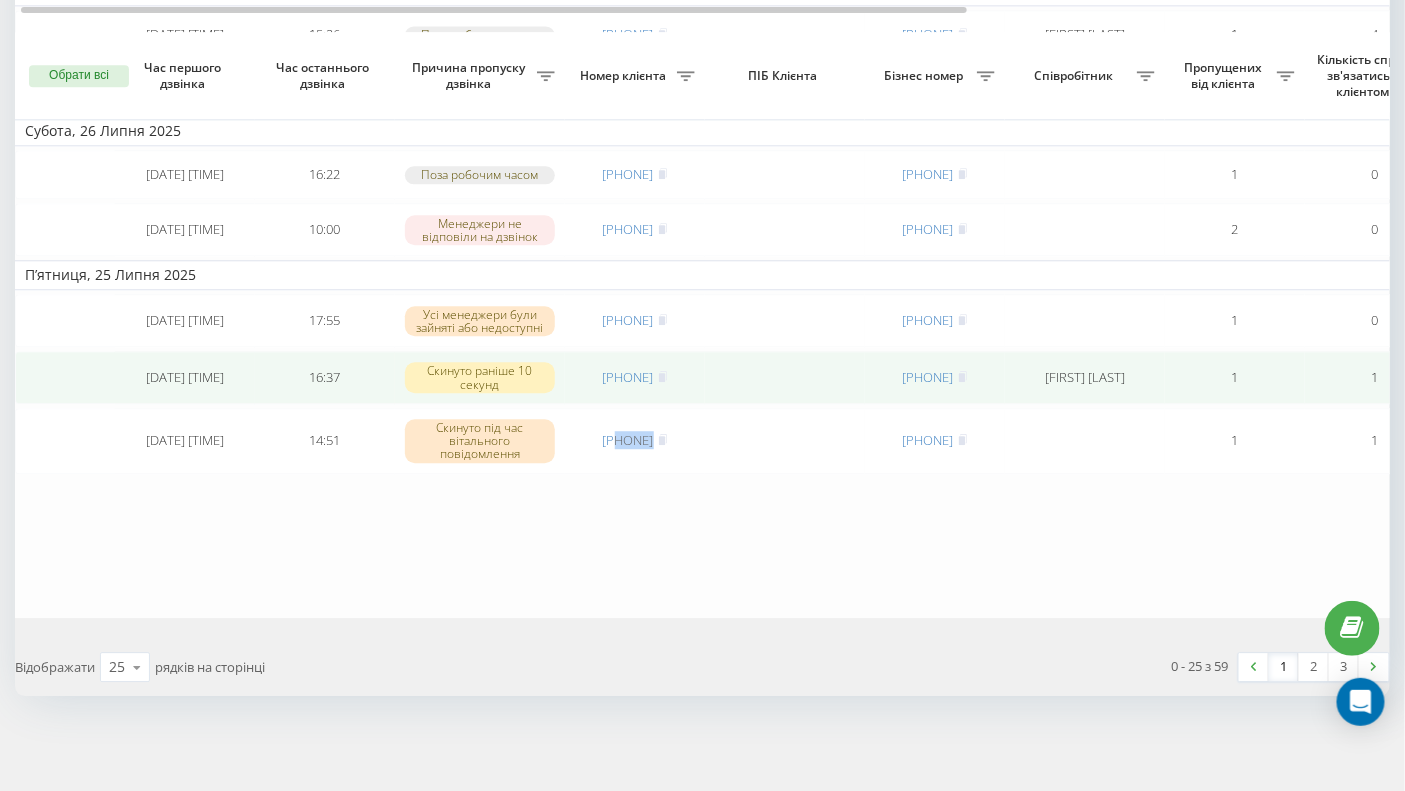 scroll, scrollTop: 1615, scrollLeft: 0, axis: vertical 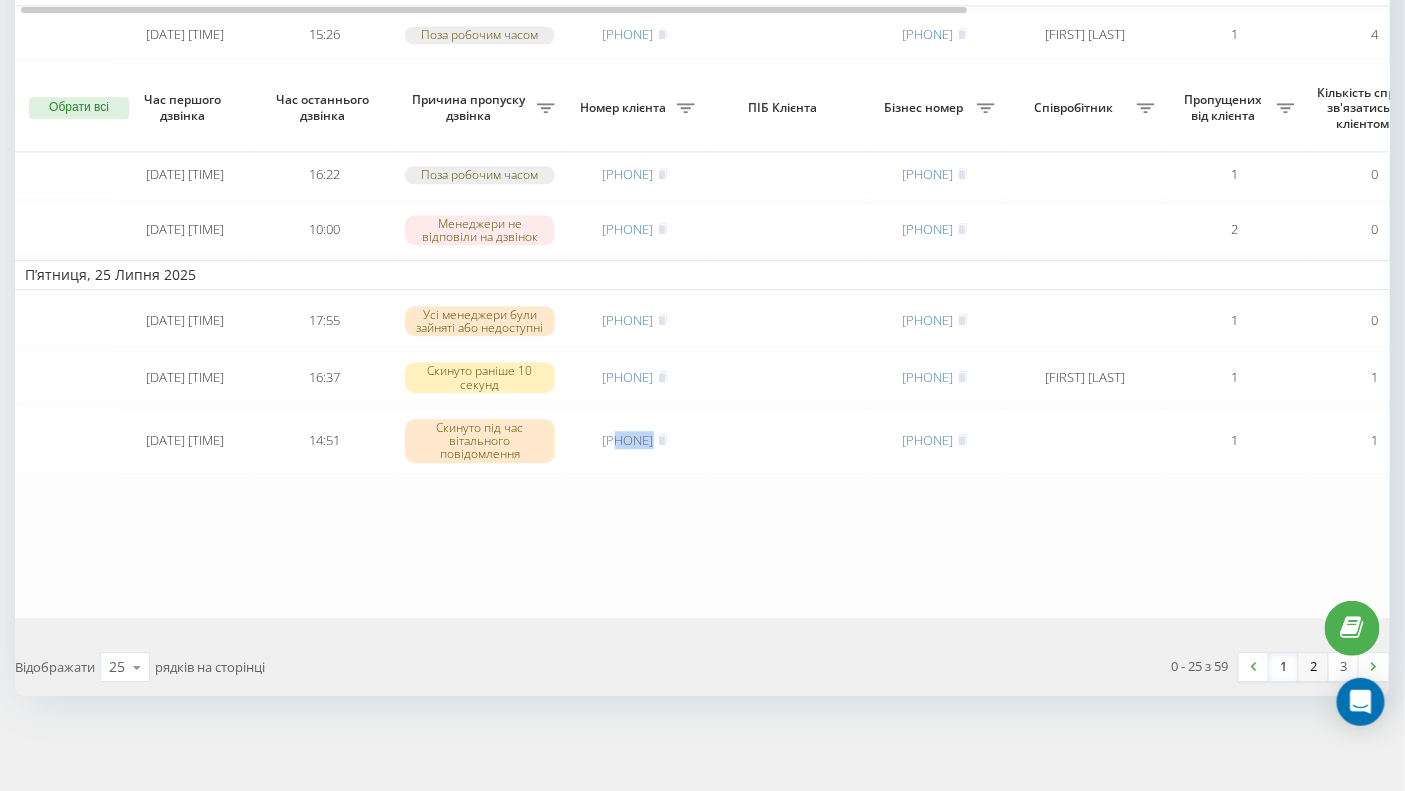 click on "2" at bounding box center (1314, 667) 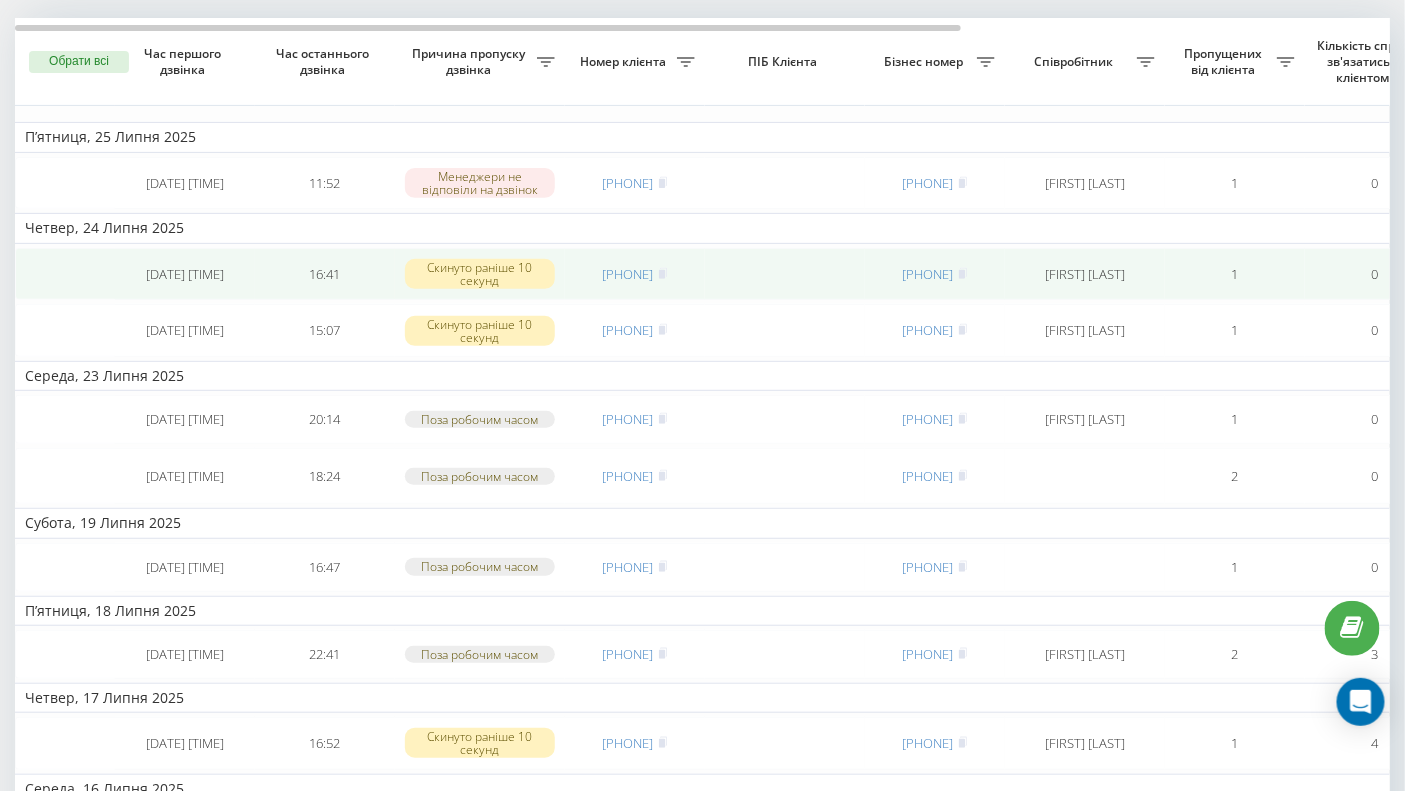 scroll, scrollTop: 108, scrollLeft: 0, axis: vertical 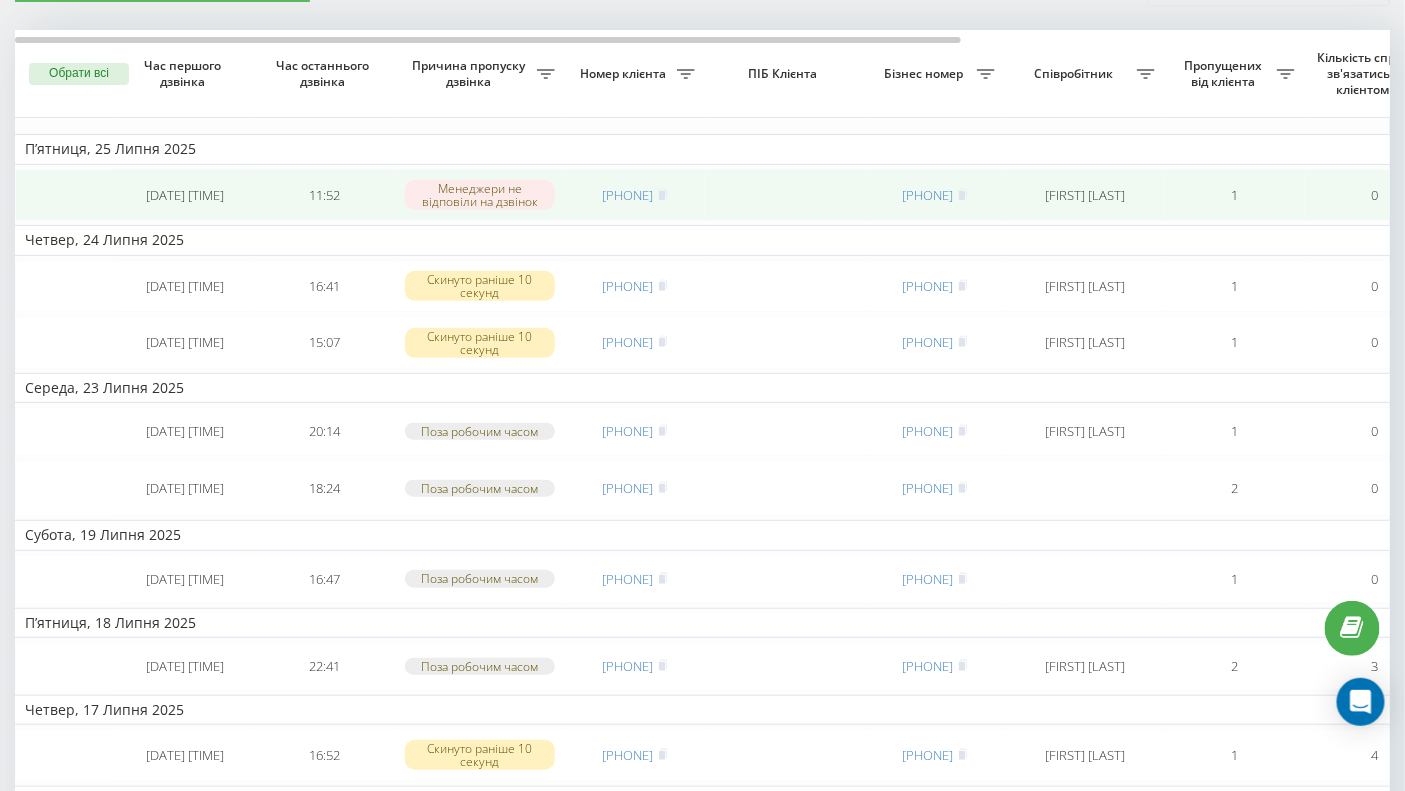 drag, startPoint x: 687, startPoint y: 190, endPoint x: 577, endPoint y: 197, distance: 110.2225 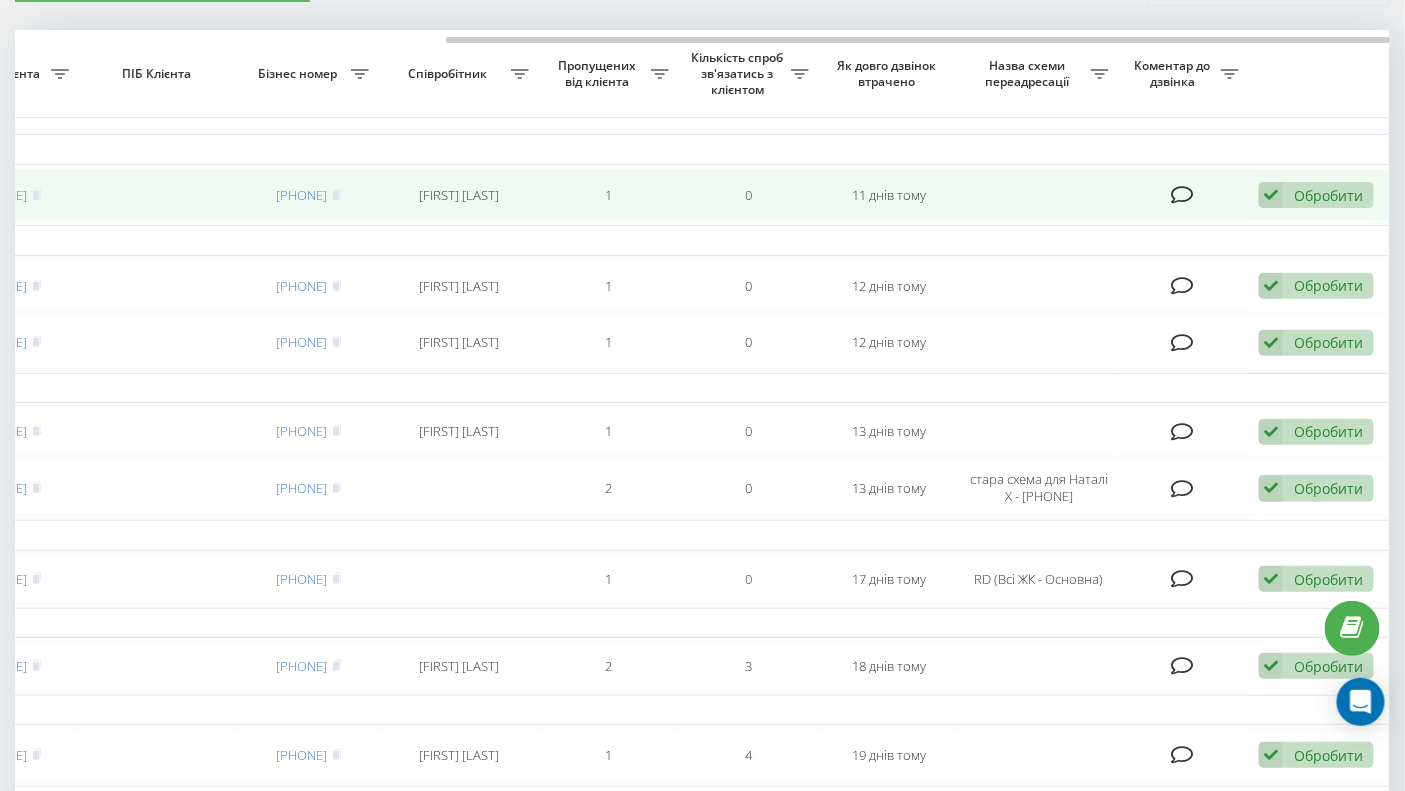 scroll, scrollTop: 0, scrollLeft: 626, axis: horizontal 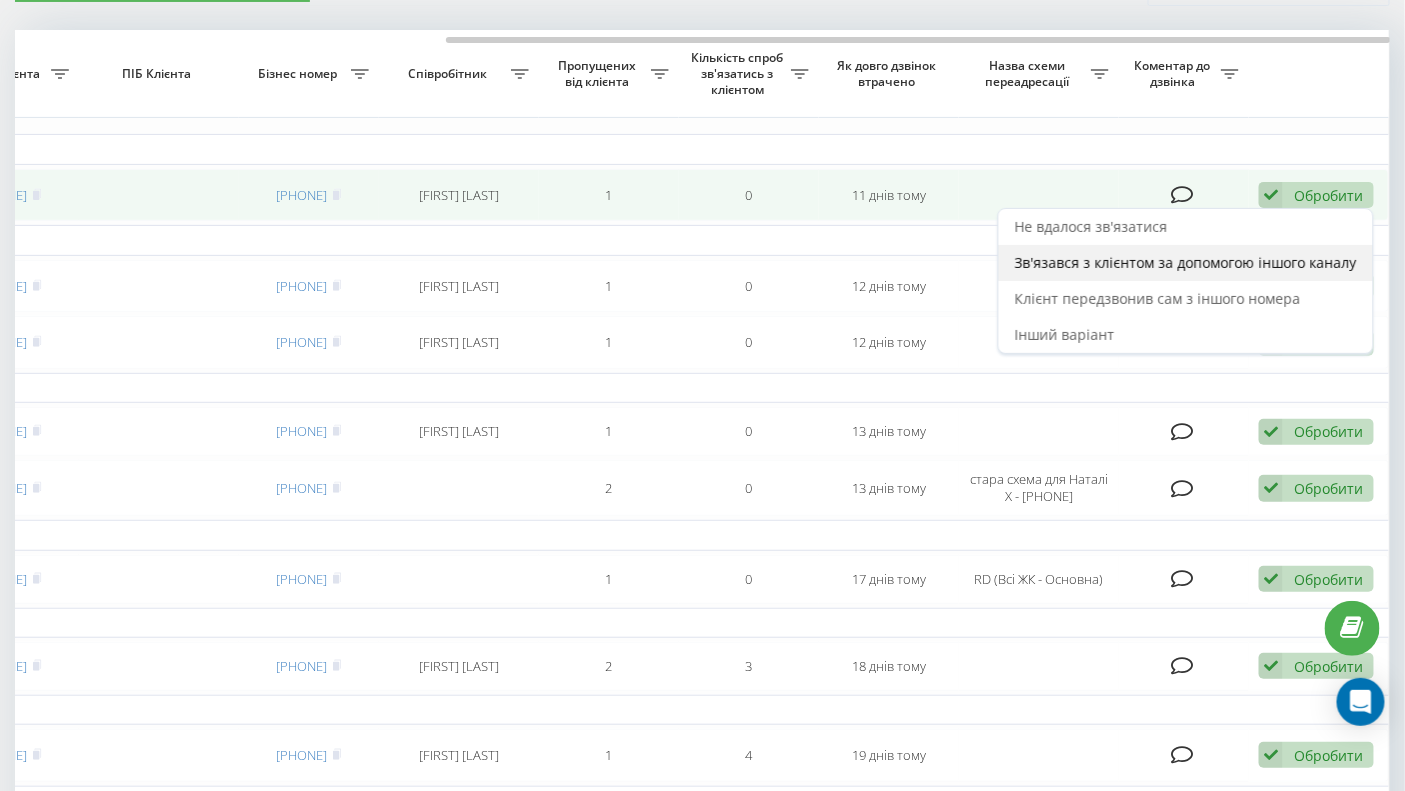 click on "Зв'язався з клієнтом за допомогою іншого каналу" at bounding box center (1186, 262) 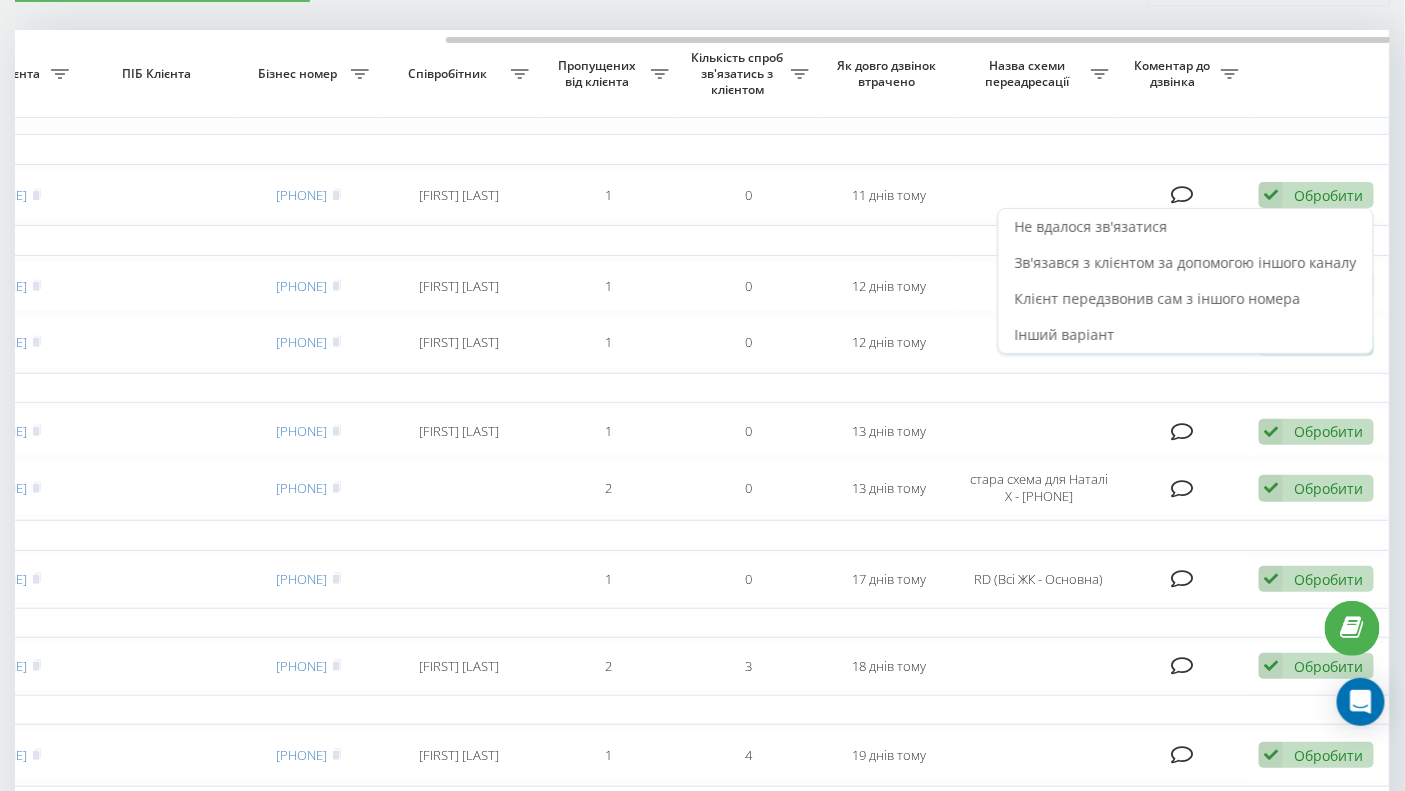 scroll, scrollTop: 0, scrollLeft: 0, axis: both 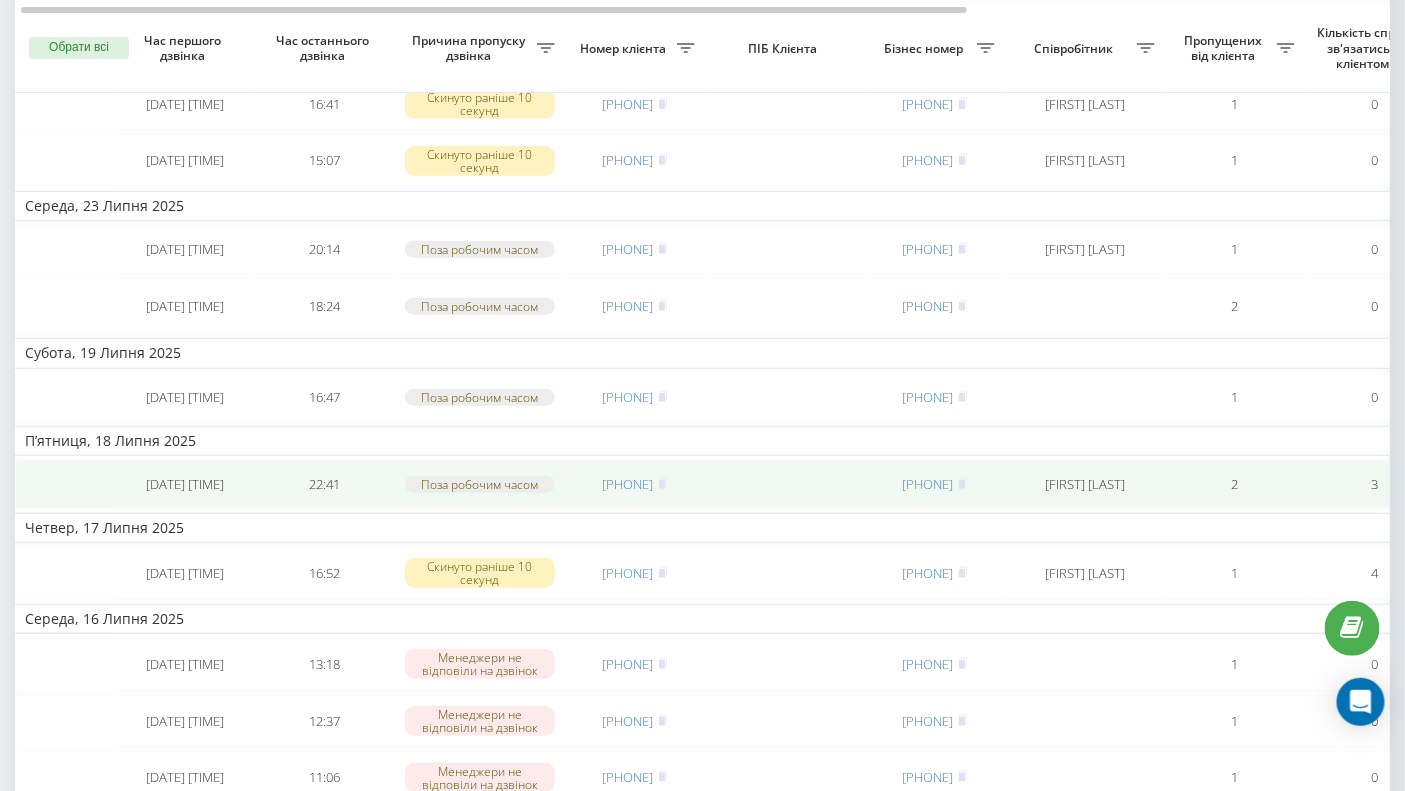 drag, startPoint x: 682, startPoint y: 498, endPoint x: 571, endPoint y: 500, distance: 111.01801 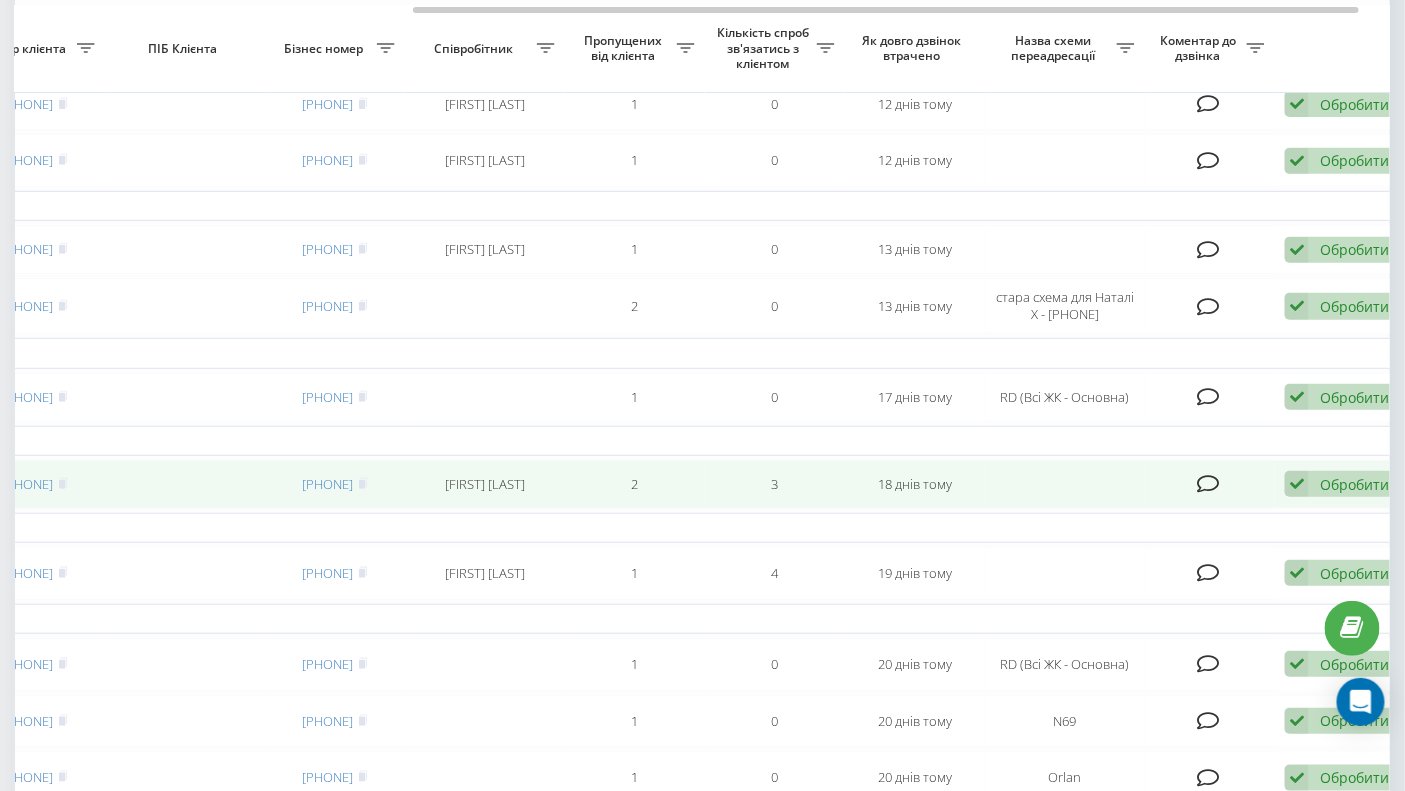 scroll, scrollTop: 0, scrollLeft: 624, axis: horizontal 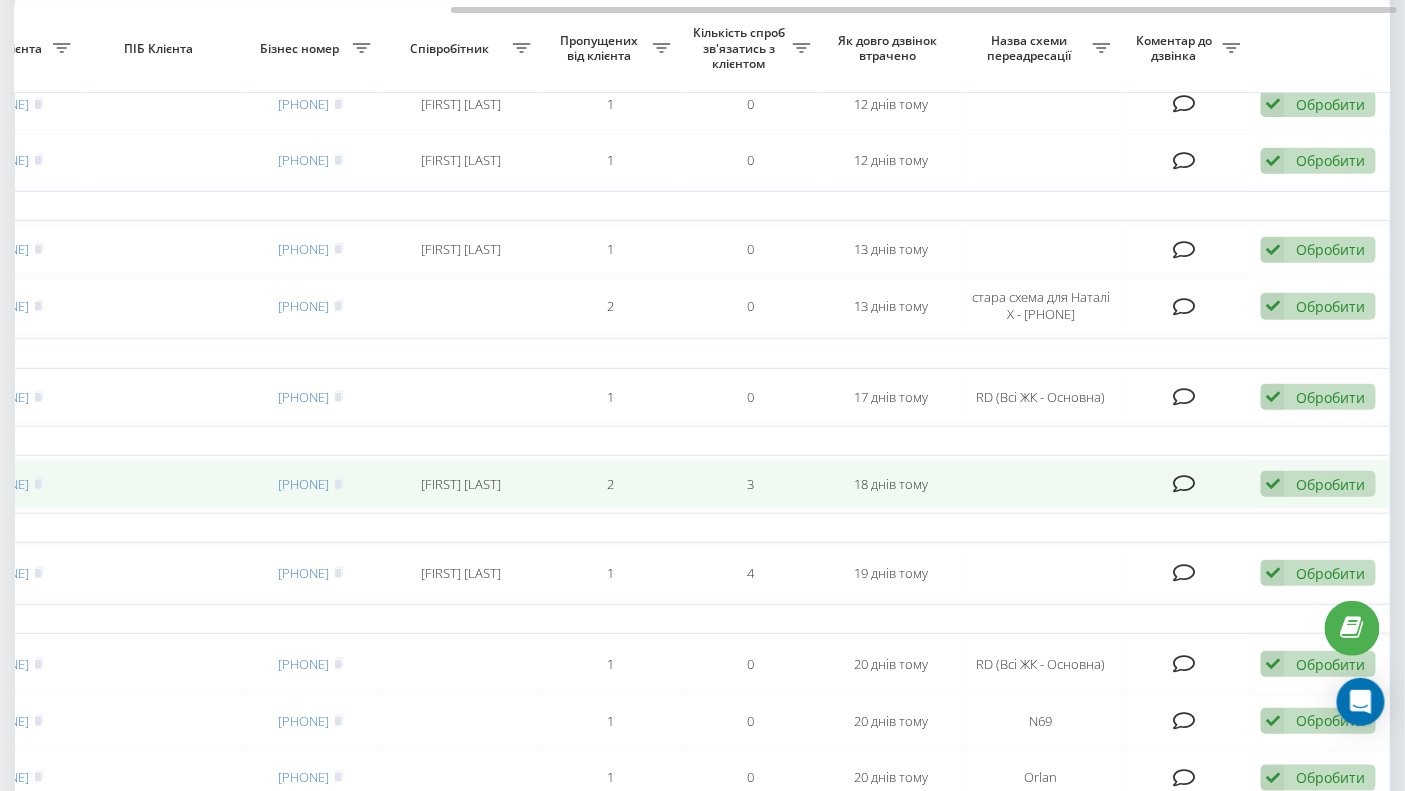 click on "Обробити" at bounding box center (1330, 484) 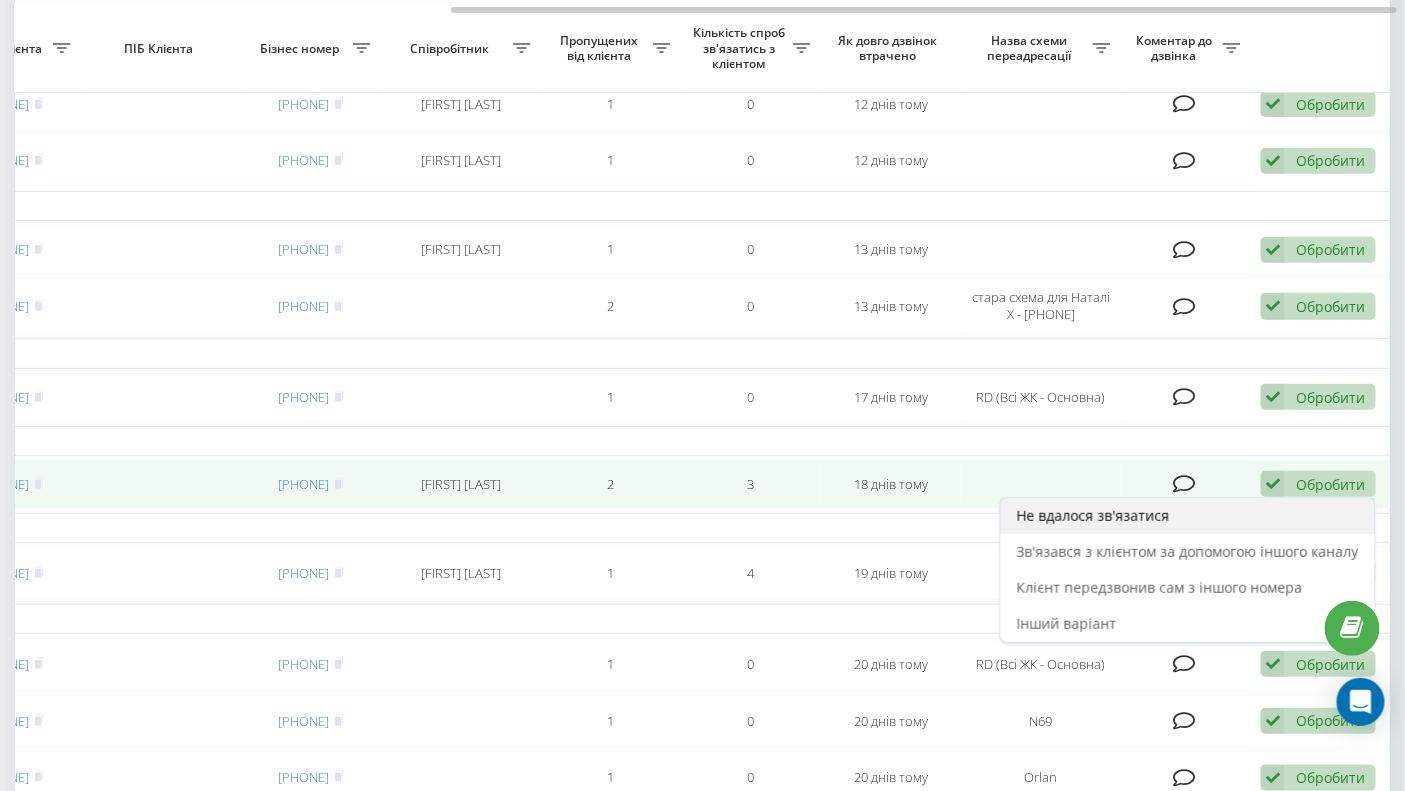 click on "Не вдалося зв'язатися" at bounding box center (1093, 515) 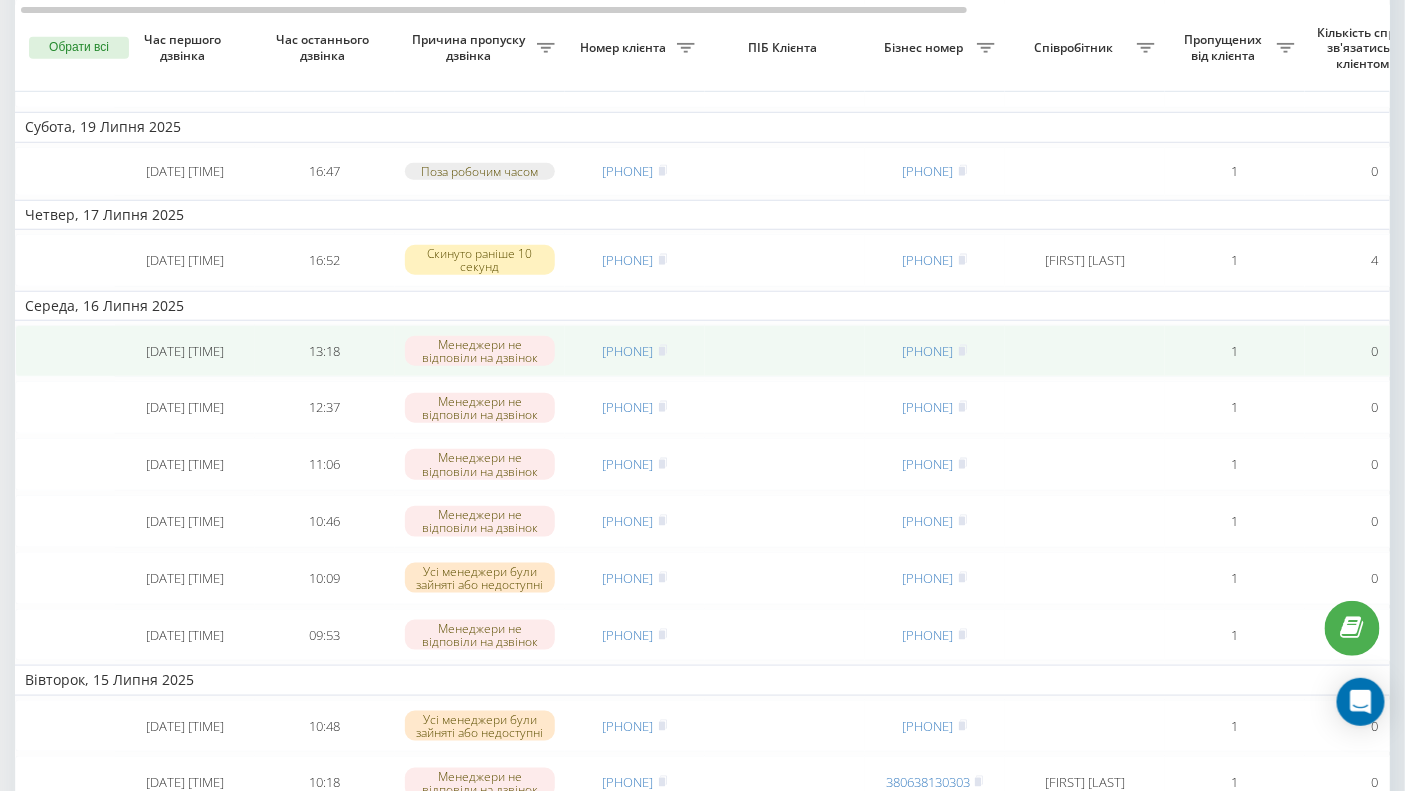 scroll, scrollTop: 410, scrollLeft: 0, axis: vertical 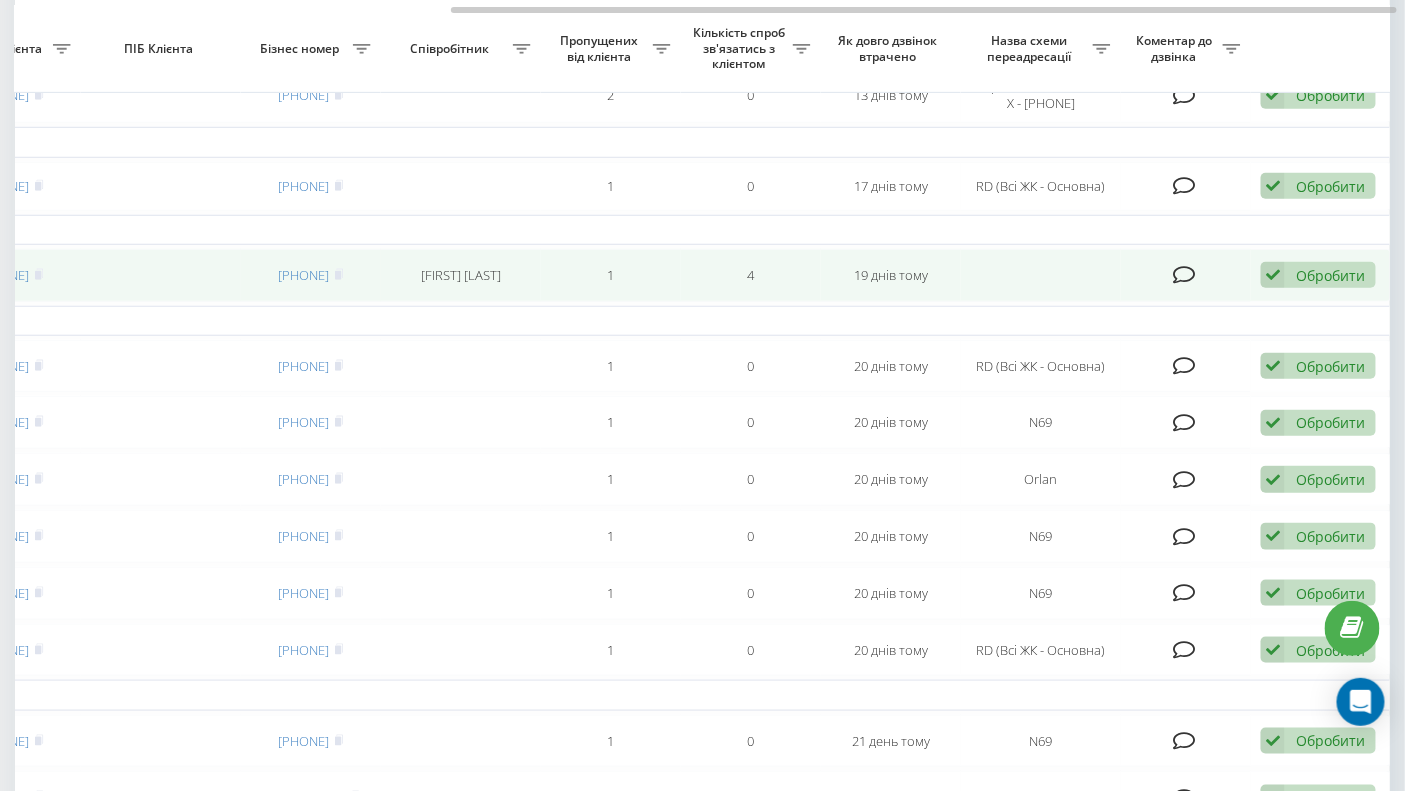 click on "Обробити" at bounding box center (1330, 275) 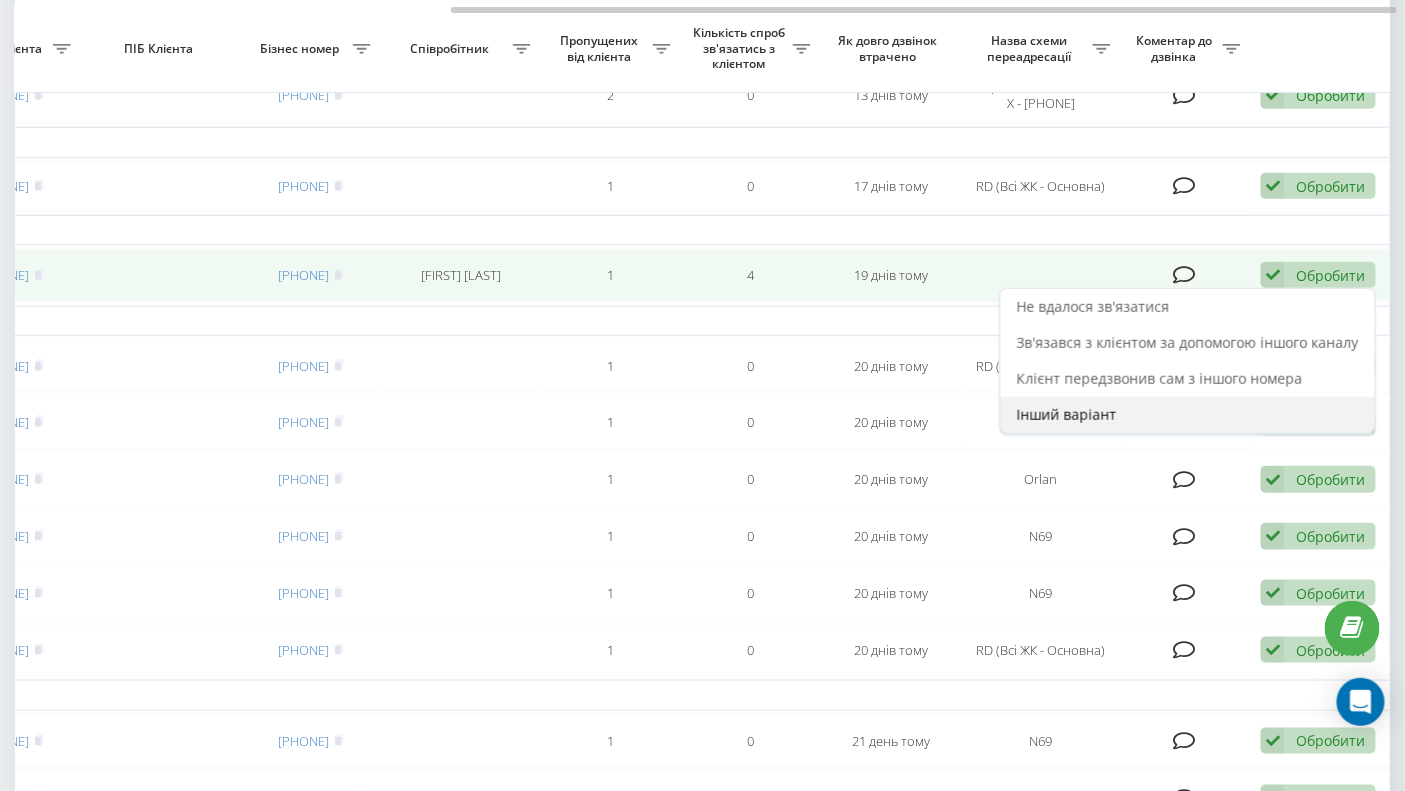 click on "Інший варіант" at bounding box center (1067, 414) 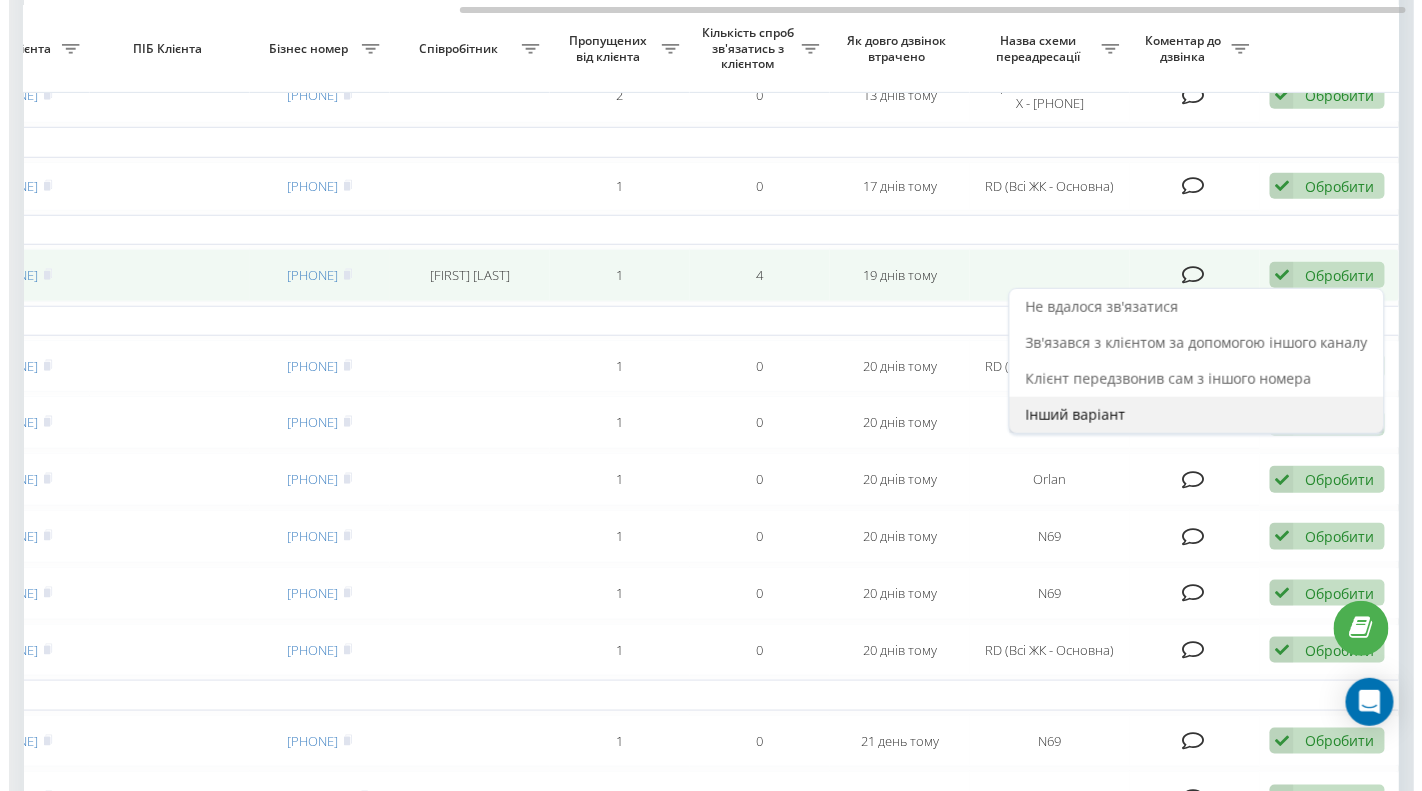 scroll, scrollTop: 0, scrollLeft: 607, axis: horizontal 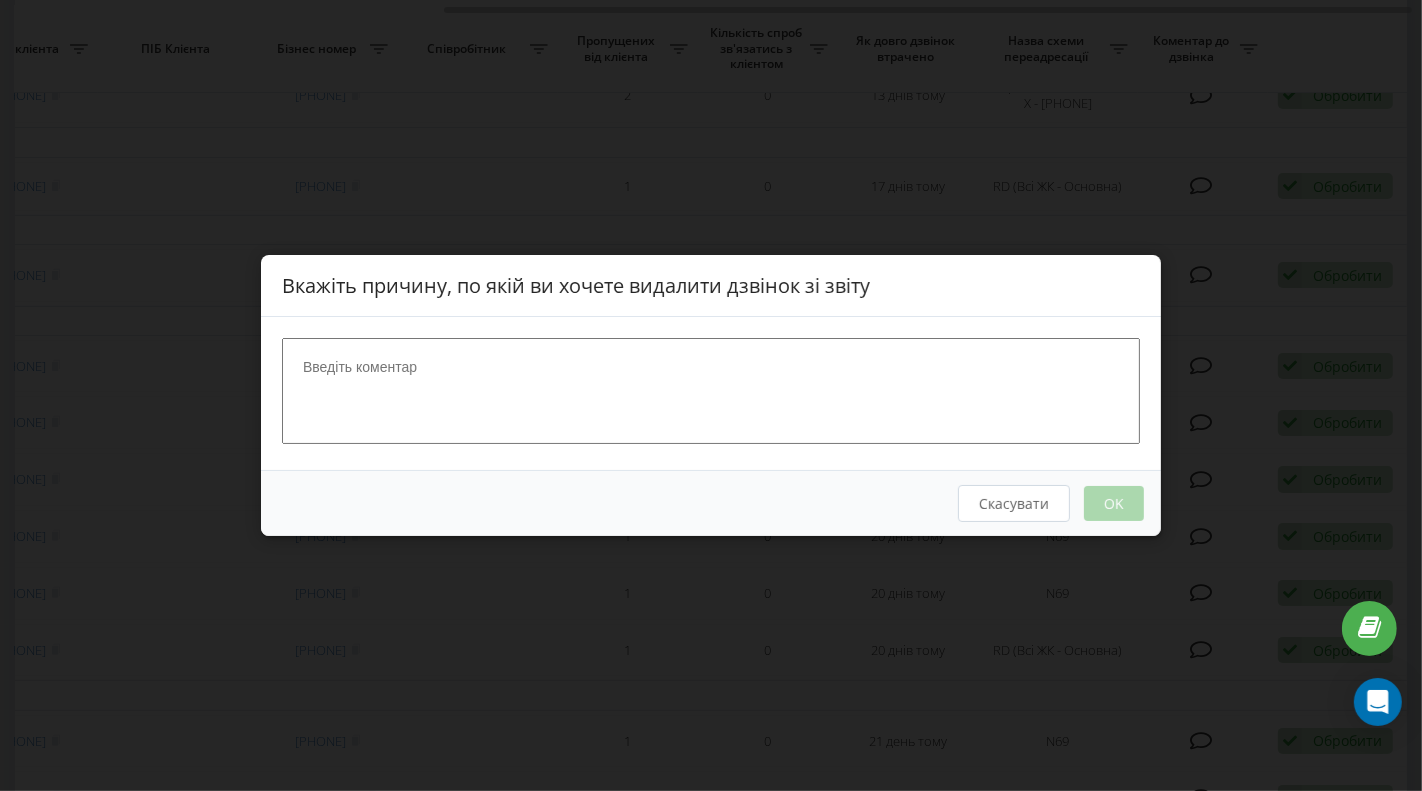 click at bounding box center [711, 391] 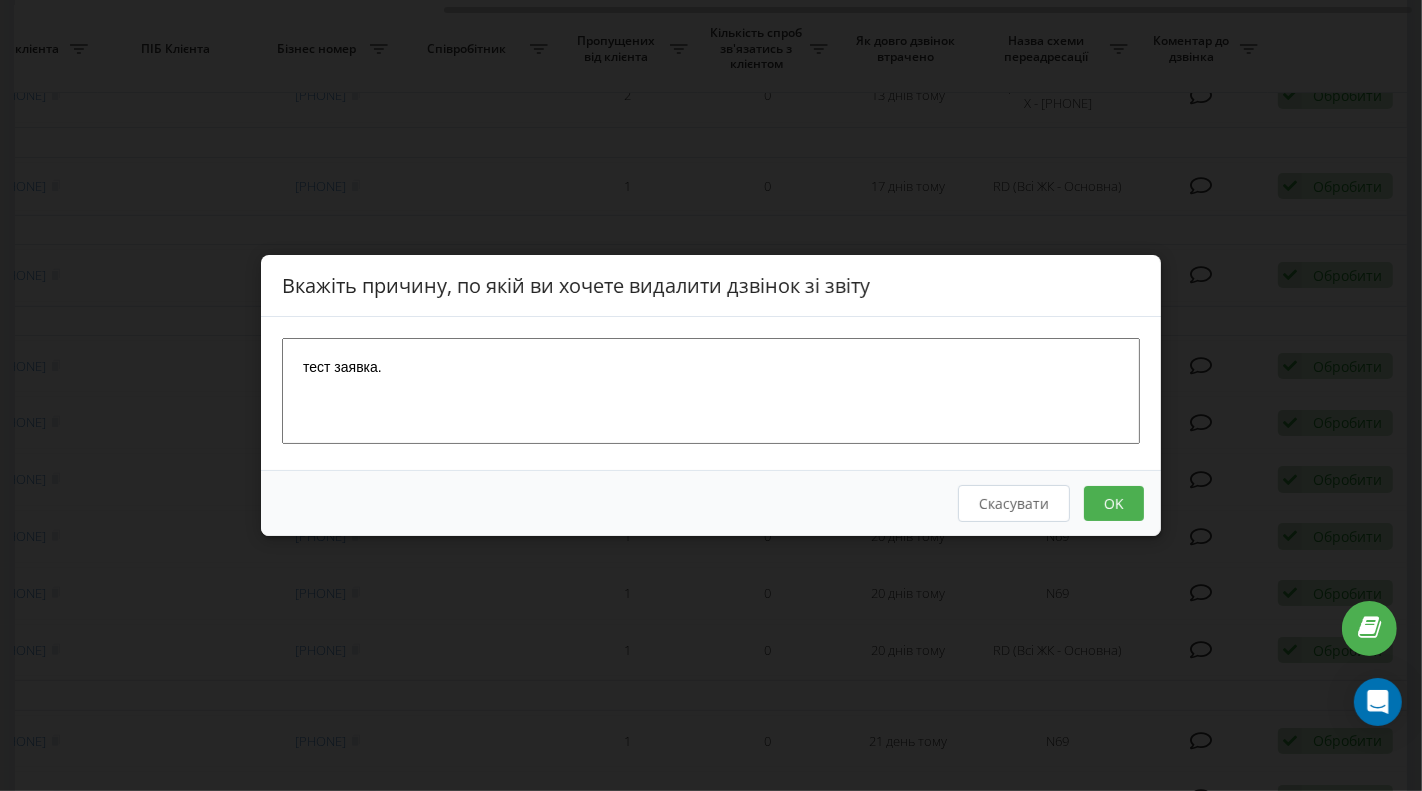 type on "тест заявка." 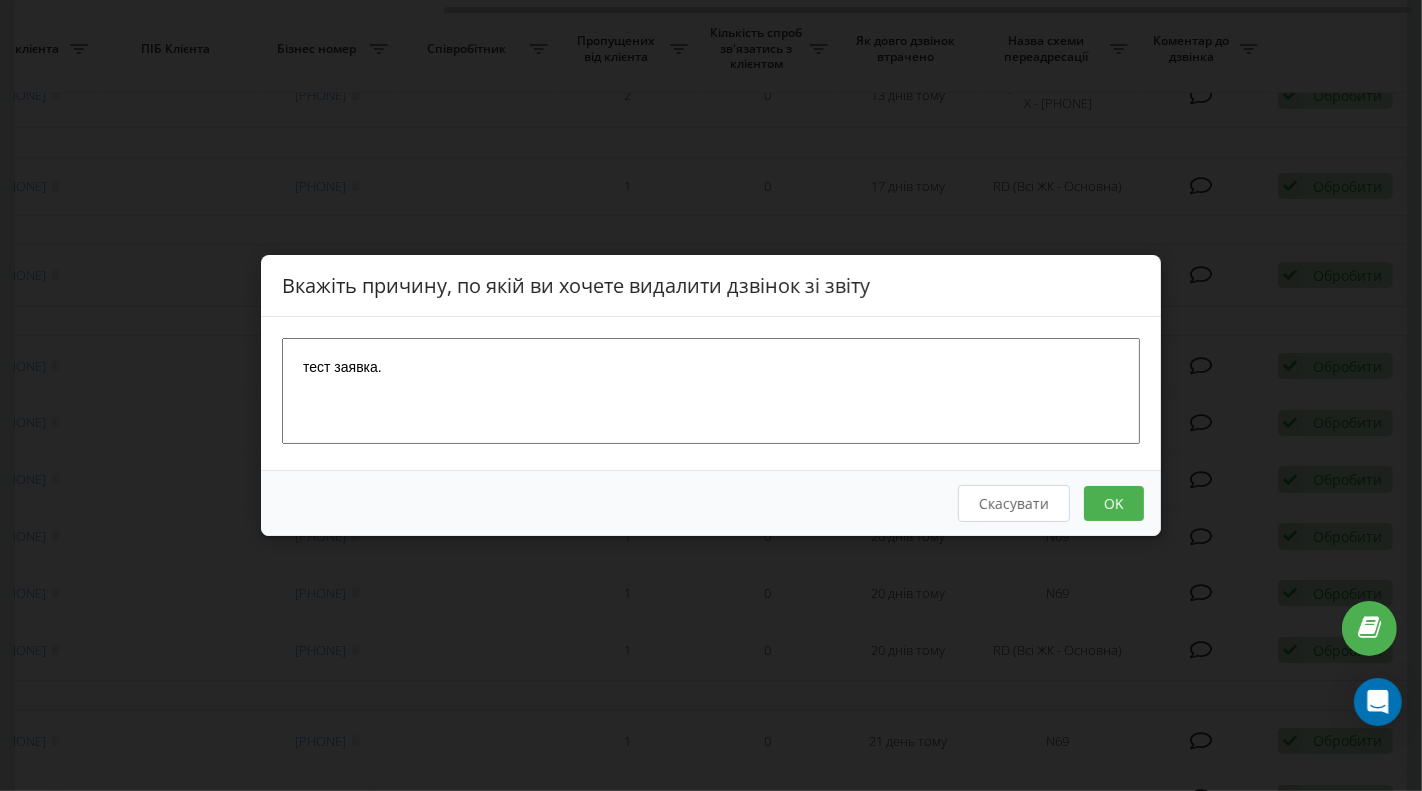 click on "OK" at bounding box center (1114, 503) 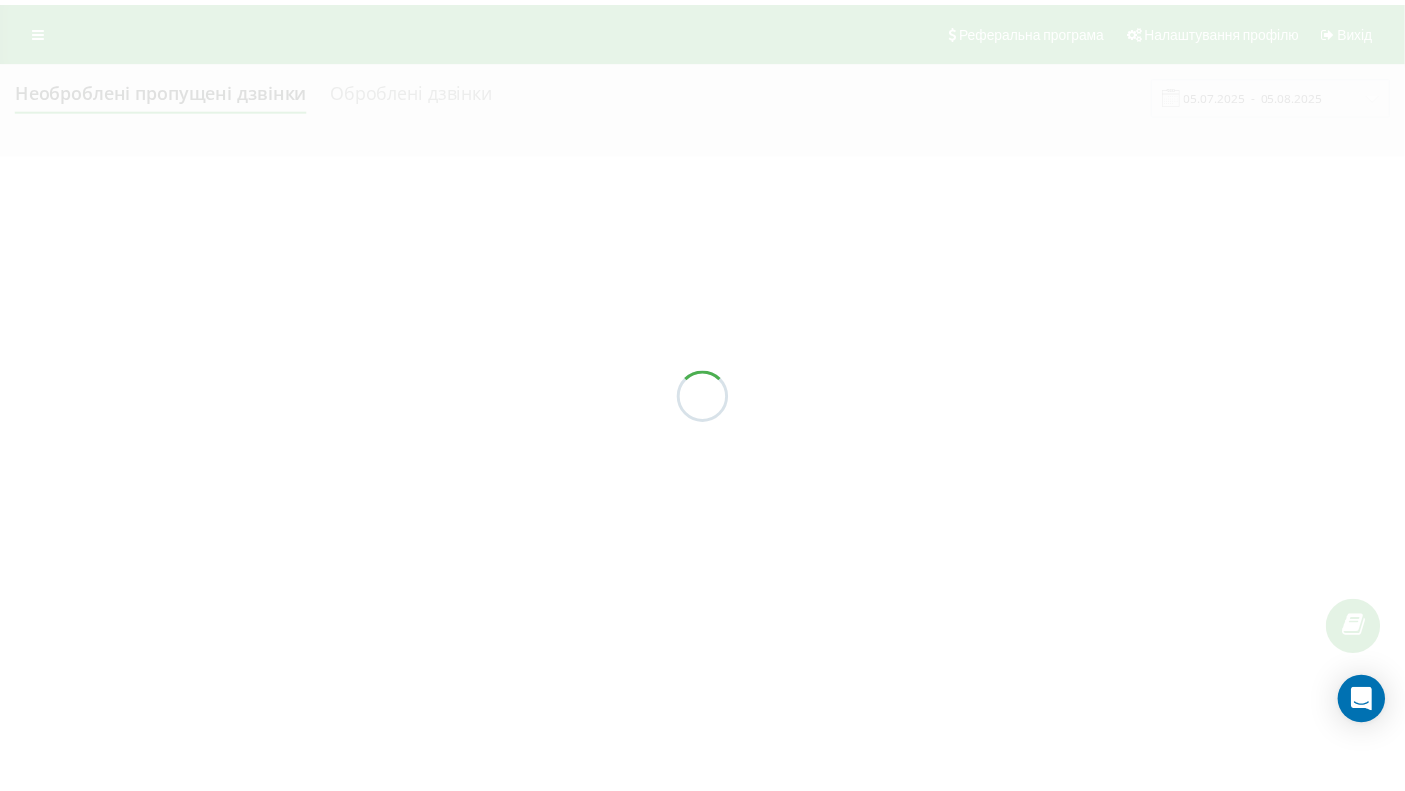 scroll, scrollTop: 0, scrollLeft: 0, axis: both 